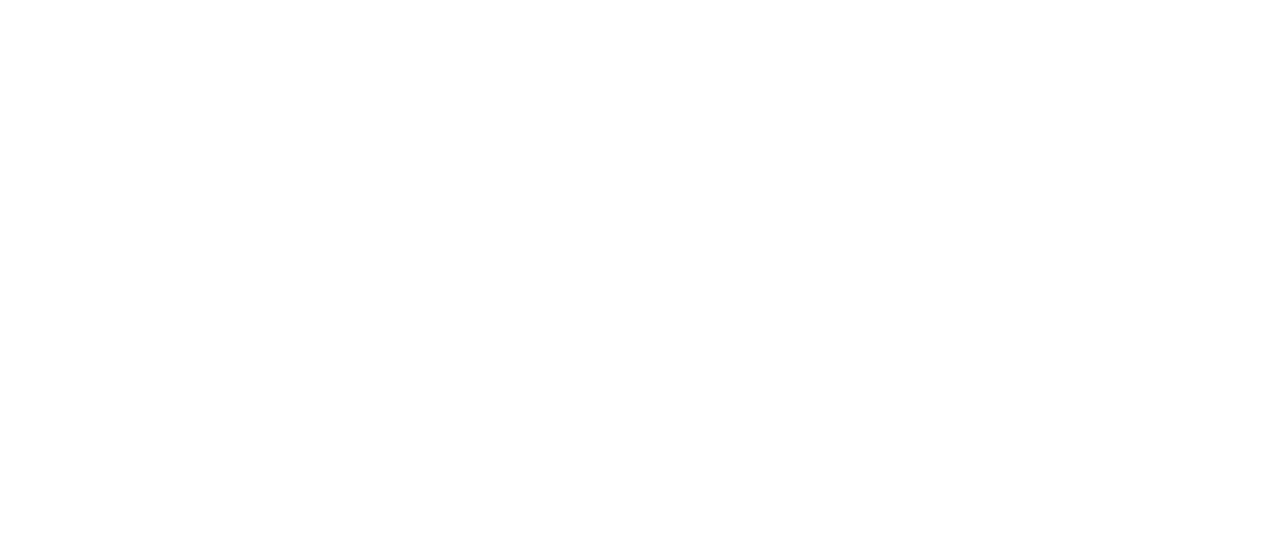 scroll, scrollTop: 0, scrollLeft: 0, axis: both 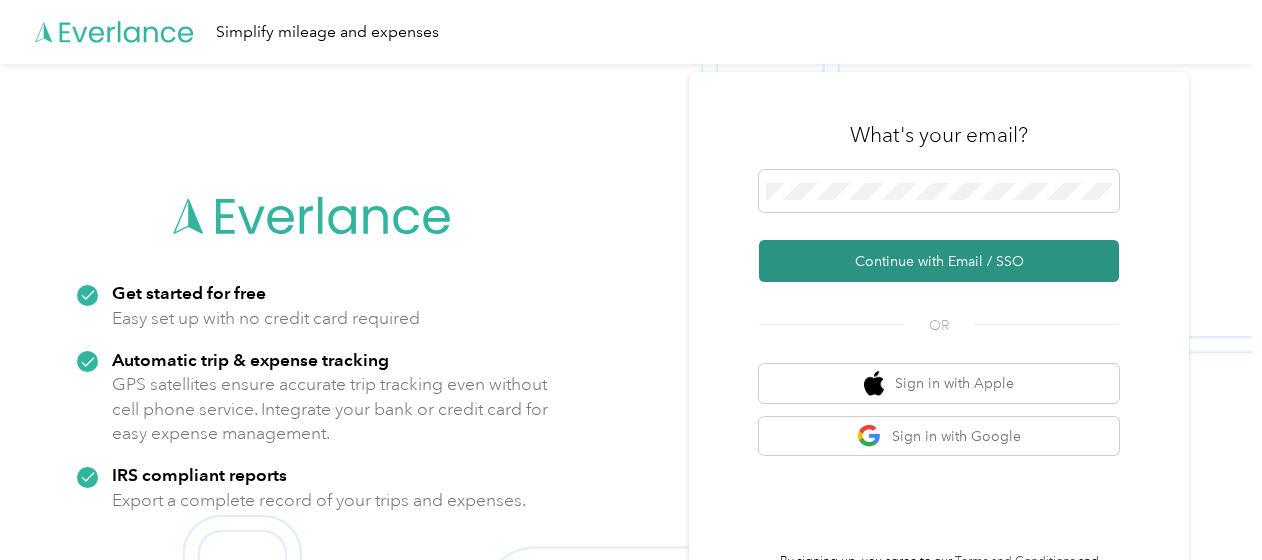 click on "Continue with Email / SSO" at bounding box center (939, 261) 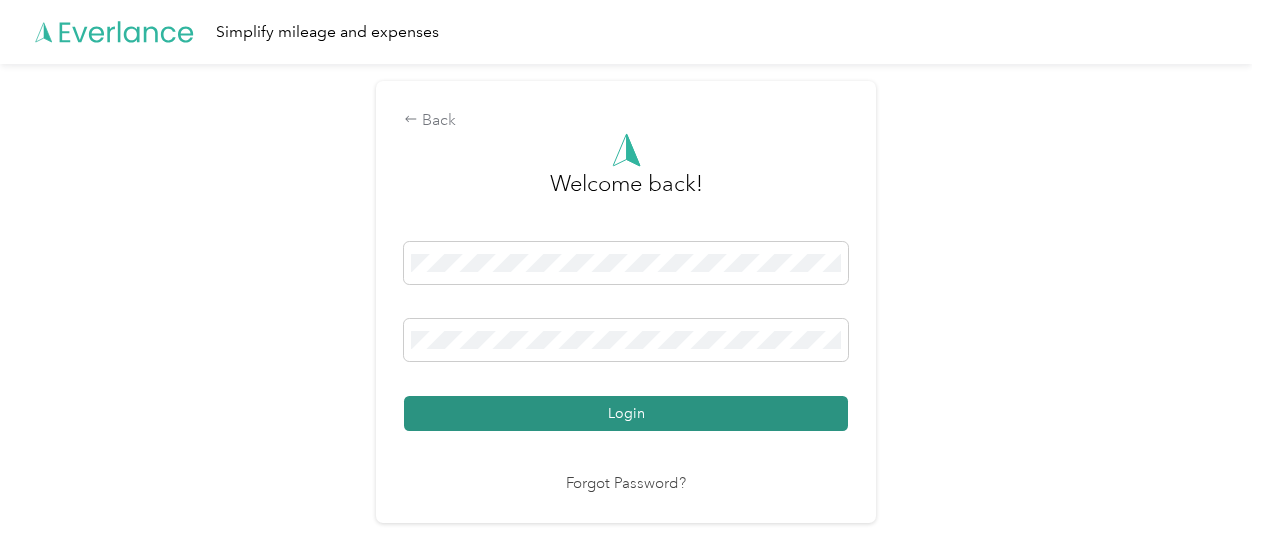 click on "Login" at bounding box center [626, 413] 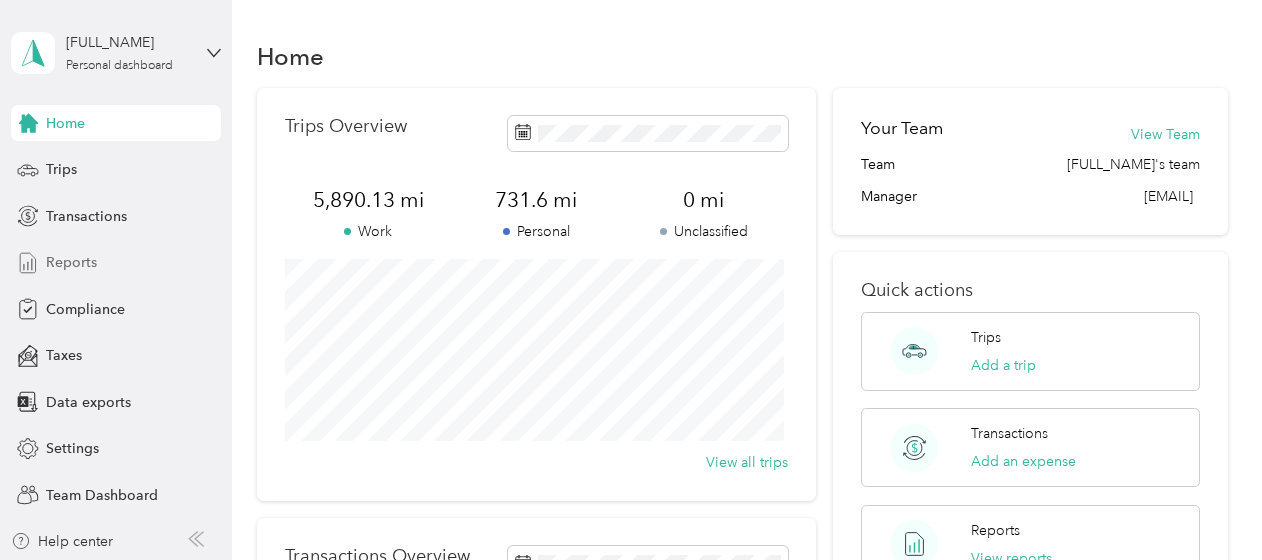 click on "Reports" at bounding box center (71, 262) 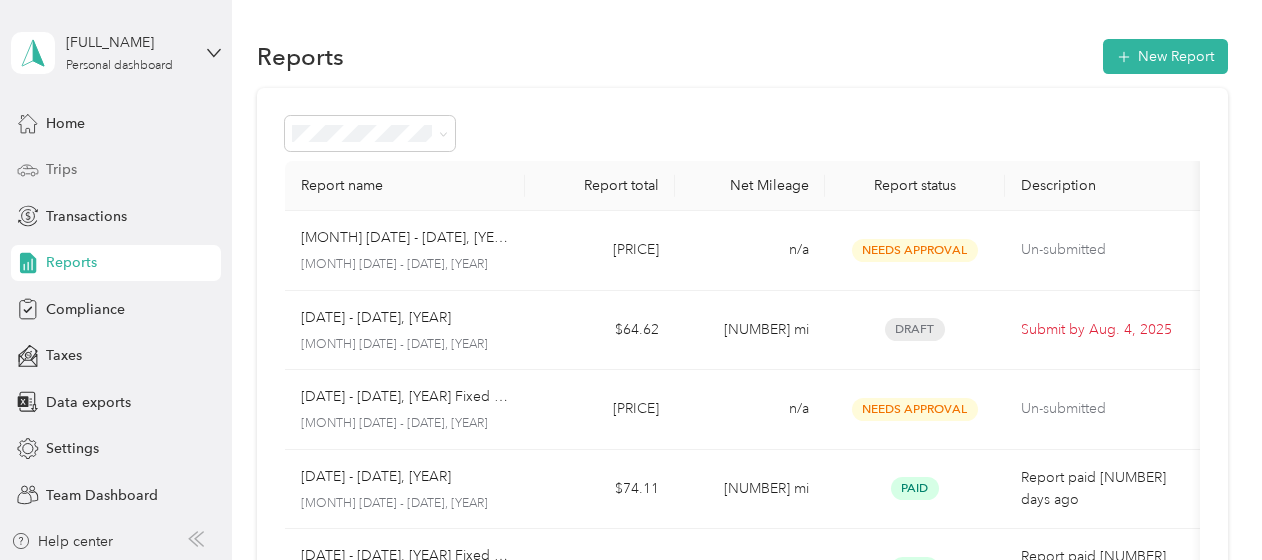 click on "Trips" at bounding box center (116, 170) 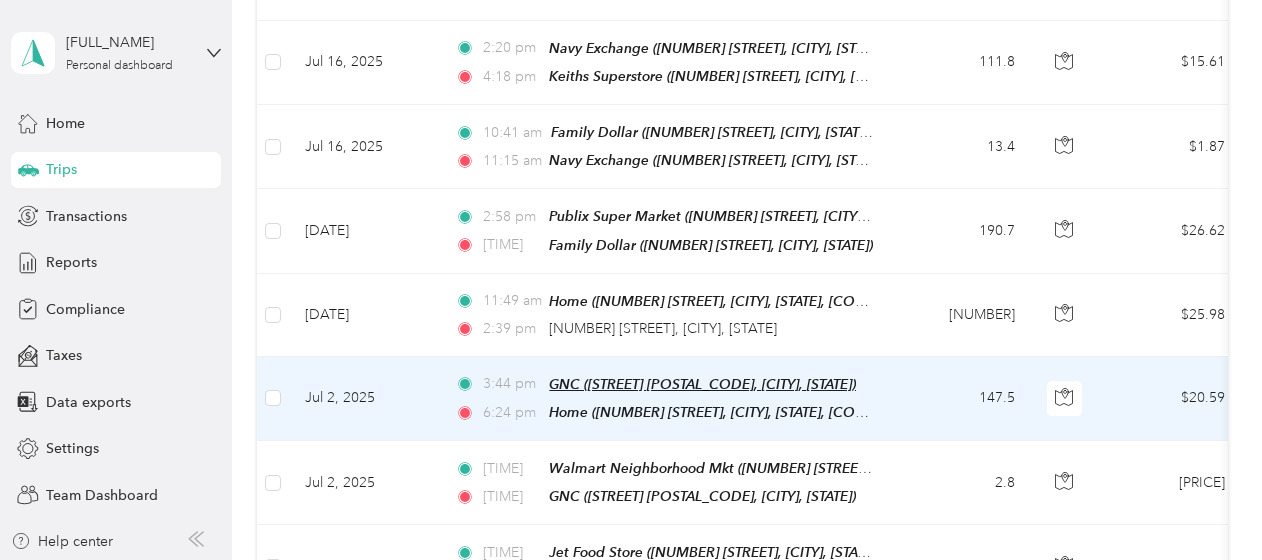 scroll, scrollTop: 1000, scrollLeft: 0, axis: vertical 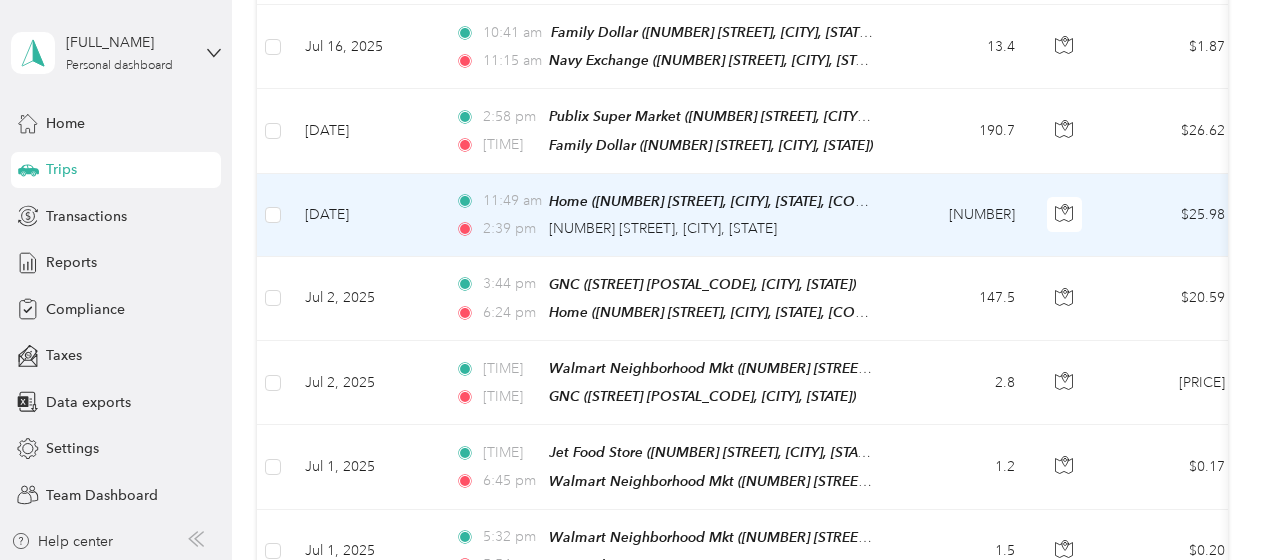 click on "[NUMBER]" at bounding box center (965, 215) 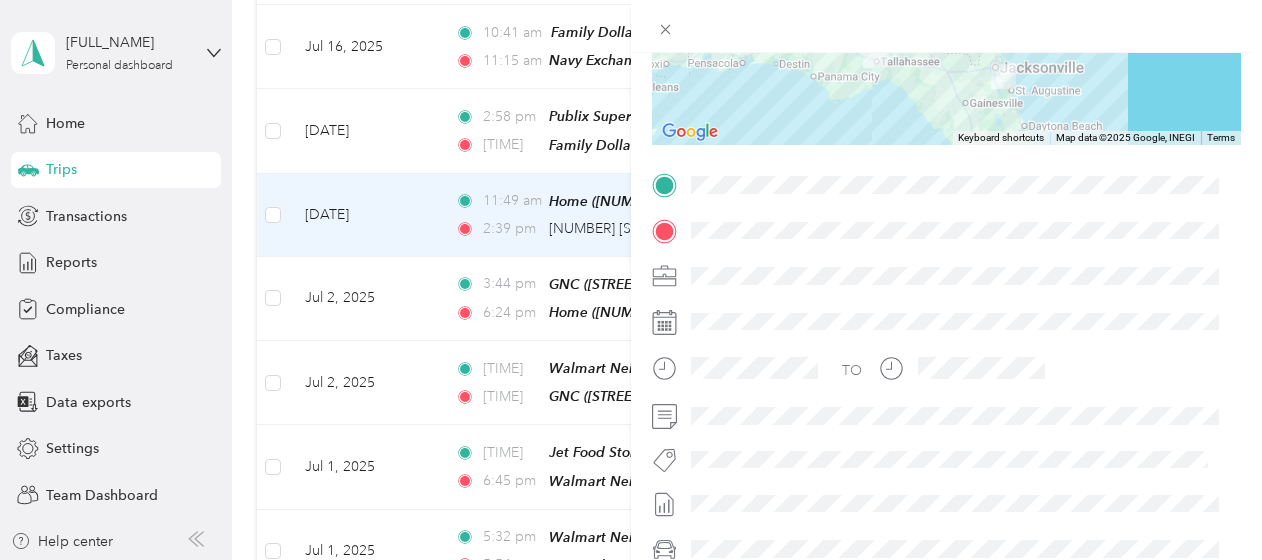 scroll, scrollTop: 0, scrollLeft: 0, axis: both 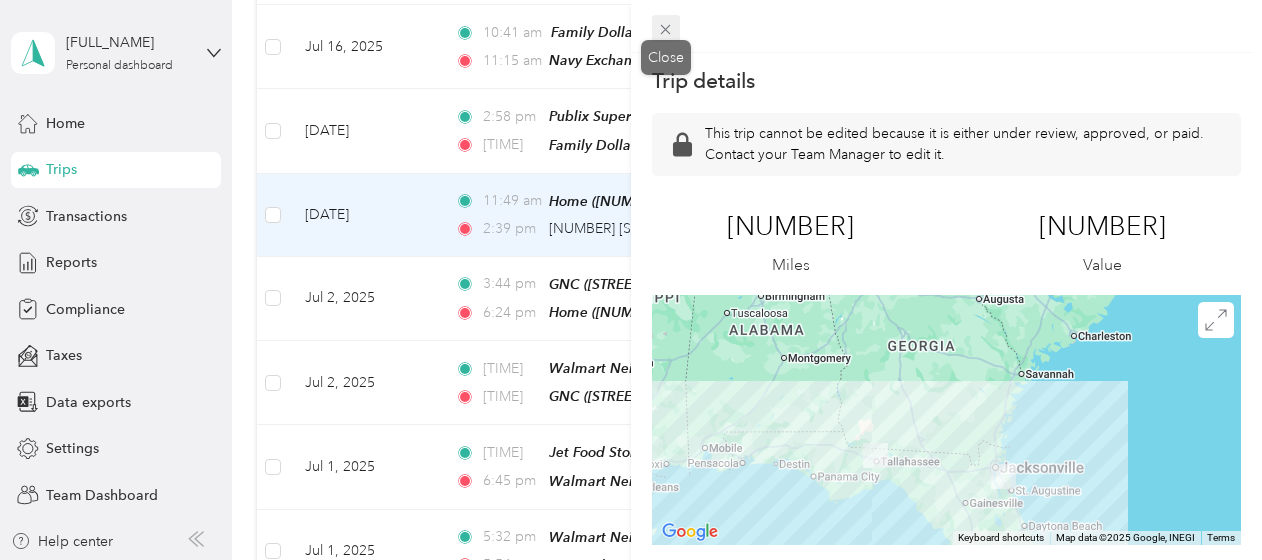 click at bounding box center (666, 29) 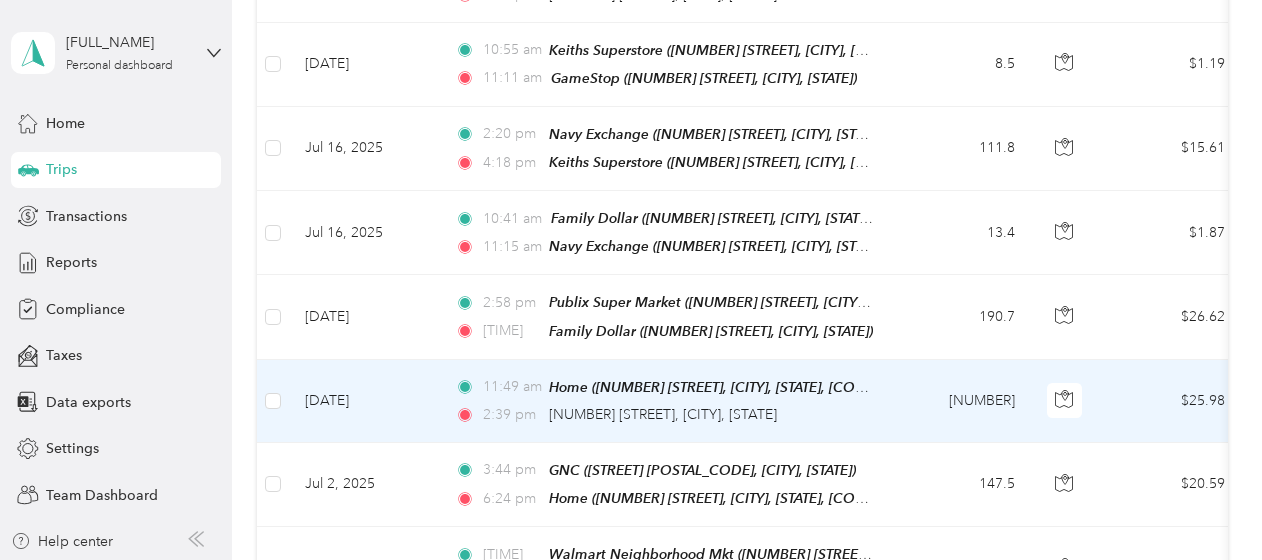 scroll, scrollTop: 800, scrollLeft: 0, axis: vertical 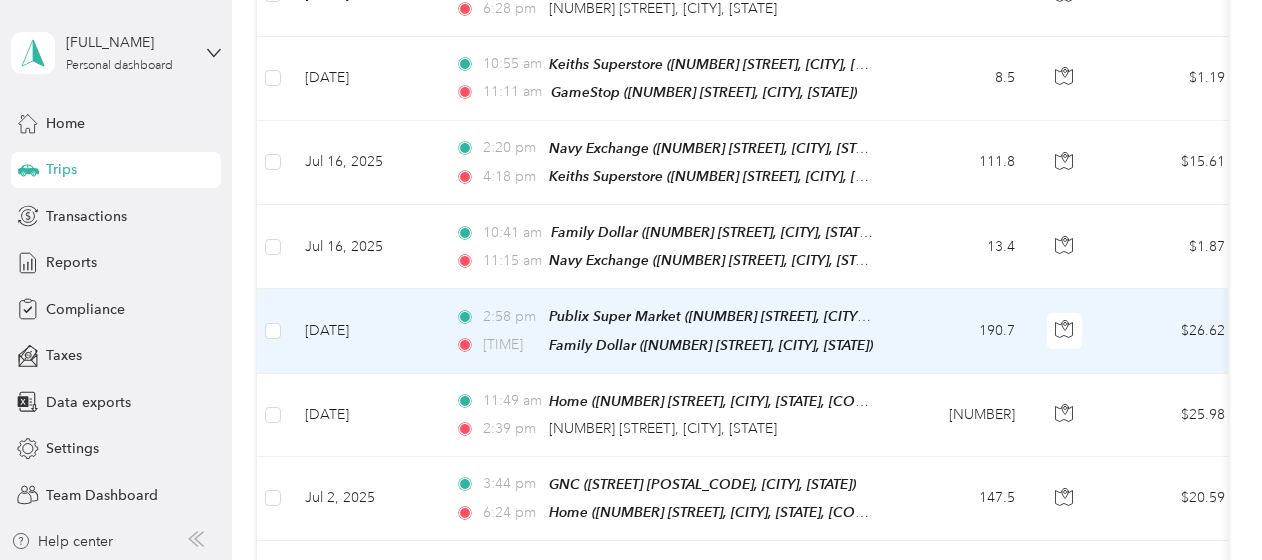 click on "190.7" at bounding box center (965, 331) 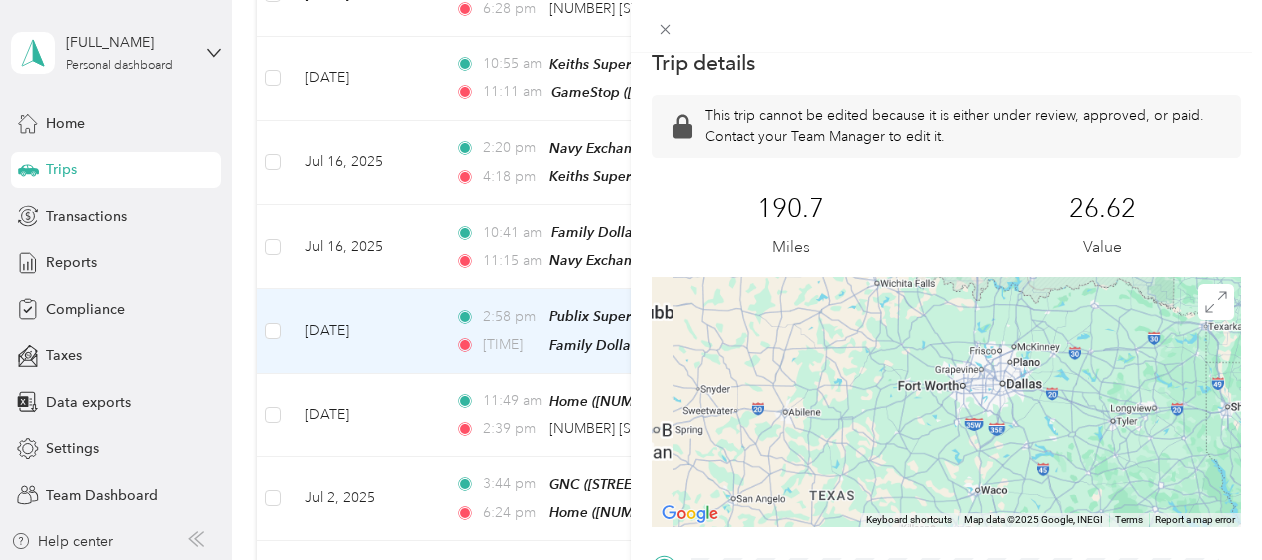 scroll, scrollTop: 0, scrollLeft: 0, axis: both 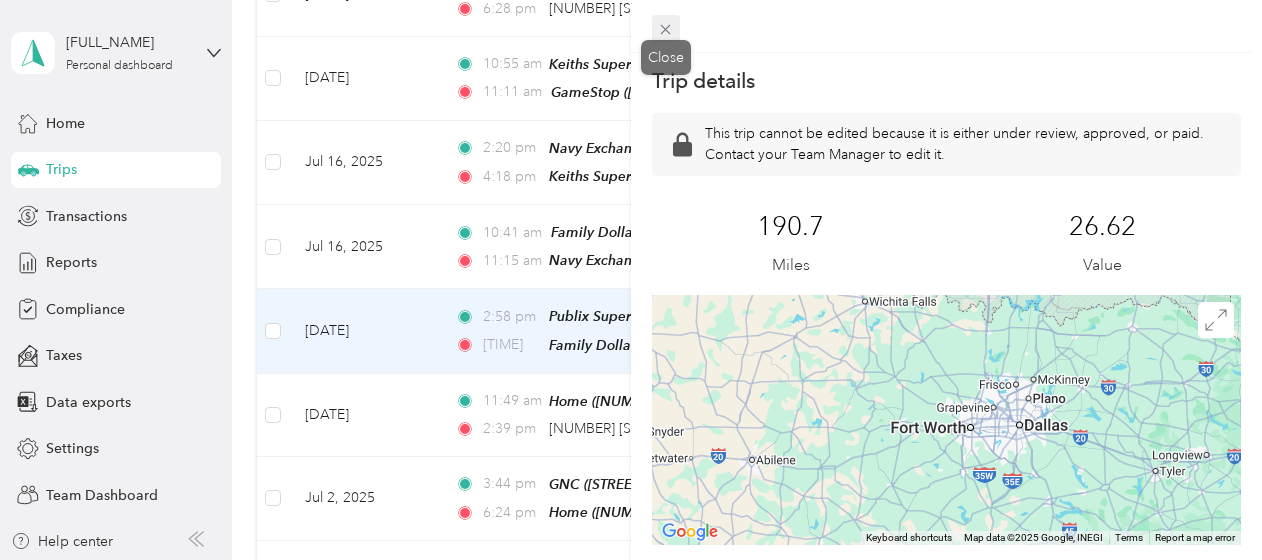 click 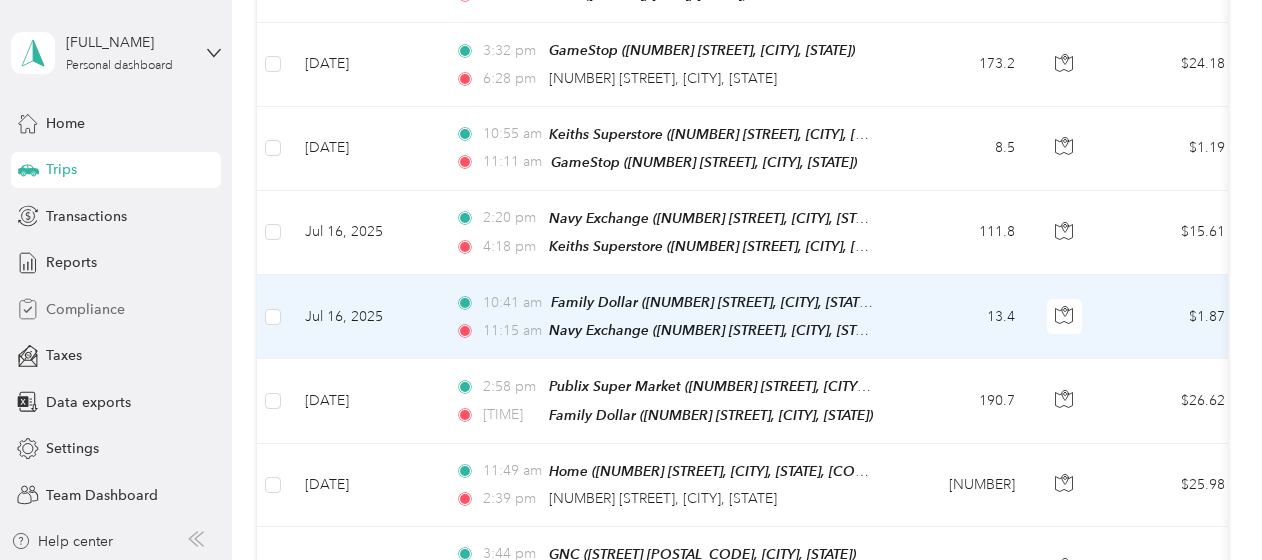 scroll, scrollTop: 700, scrollLeft: 0, axis: vertical 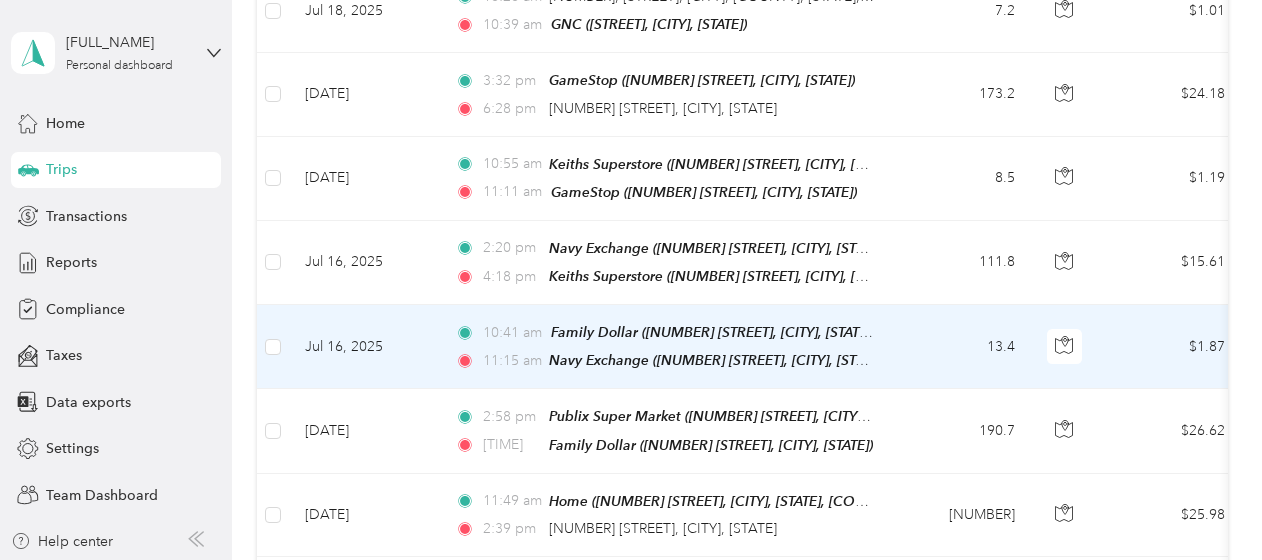 click on "Jul 16, 2025" at bounding box center (364, 347) 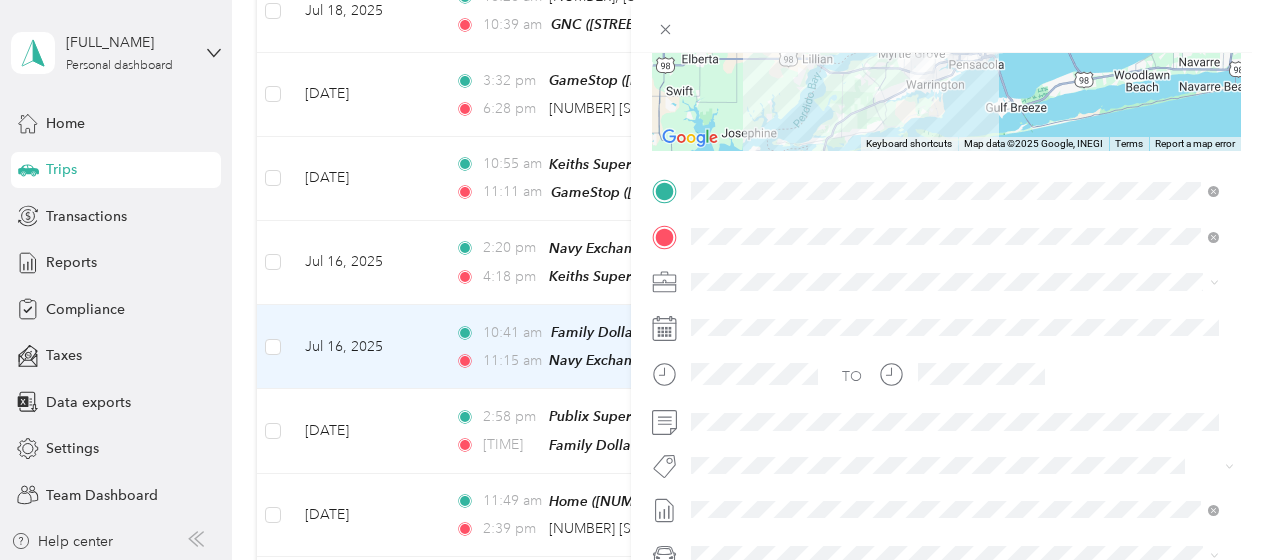 scroll, scrollTop: 289, scrollLeft: 0, axis: vertical 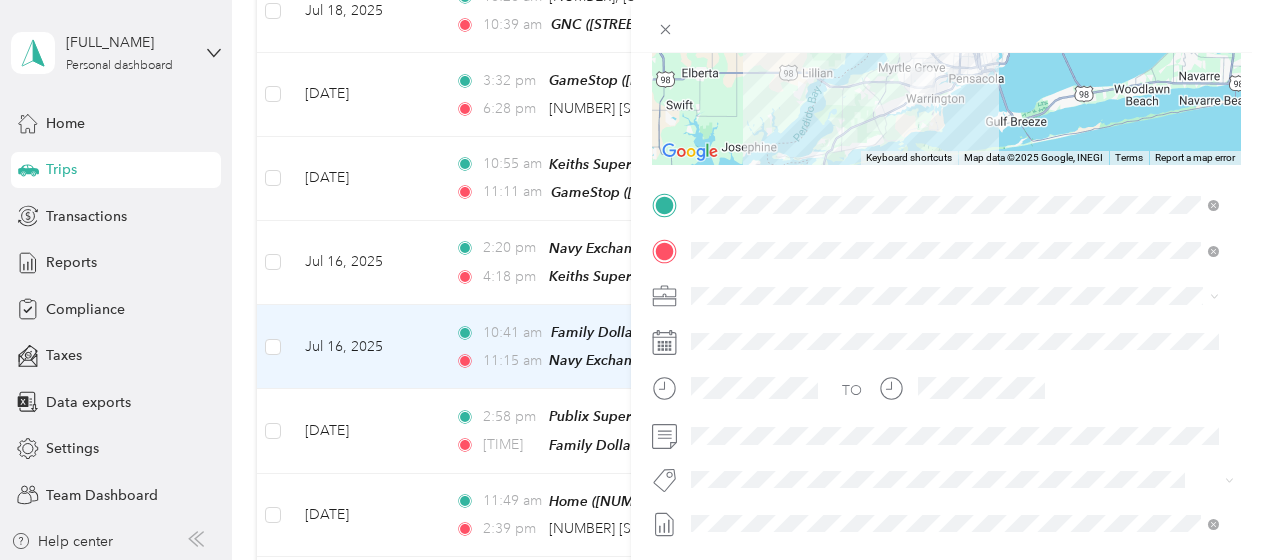 click on "Trip details Save This trip cannot be edited because it is either under review, approved, or paid. Contact your Team Manager to edit it. Miles [NUMBER] Value  ← Move left → Move right ↑ Move up ↓ Move down + Zoom in - Zoom out Home Jump left by 75% End Jump right by 75% Page Up Jump up by 75% Page Down Jump down by 75% Keyboard shortcuts Map Data Map data ©[YEAR]Google, INEGI Map data ©[YEAR]Google, INEGI 10 km  Click to toggle between metric and imperial units Terms Report a map error TO Add photo" at bounding box center [631, 280] 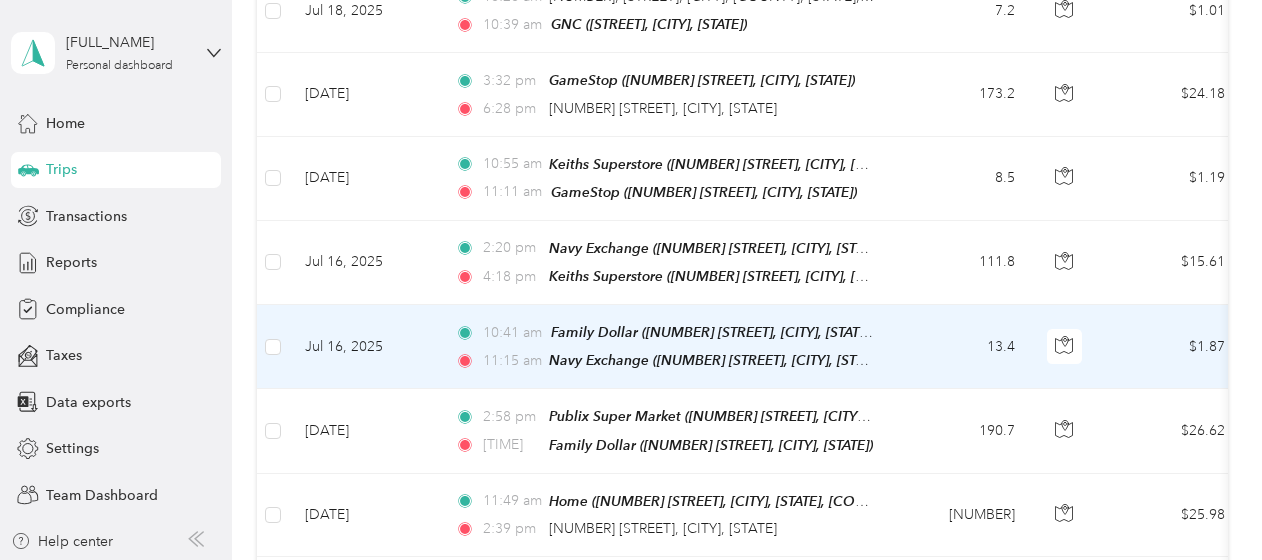 click on "Jul 16, 2025" at bounding box center [364, 347] 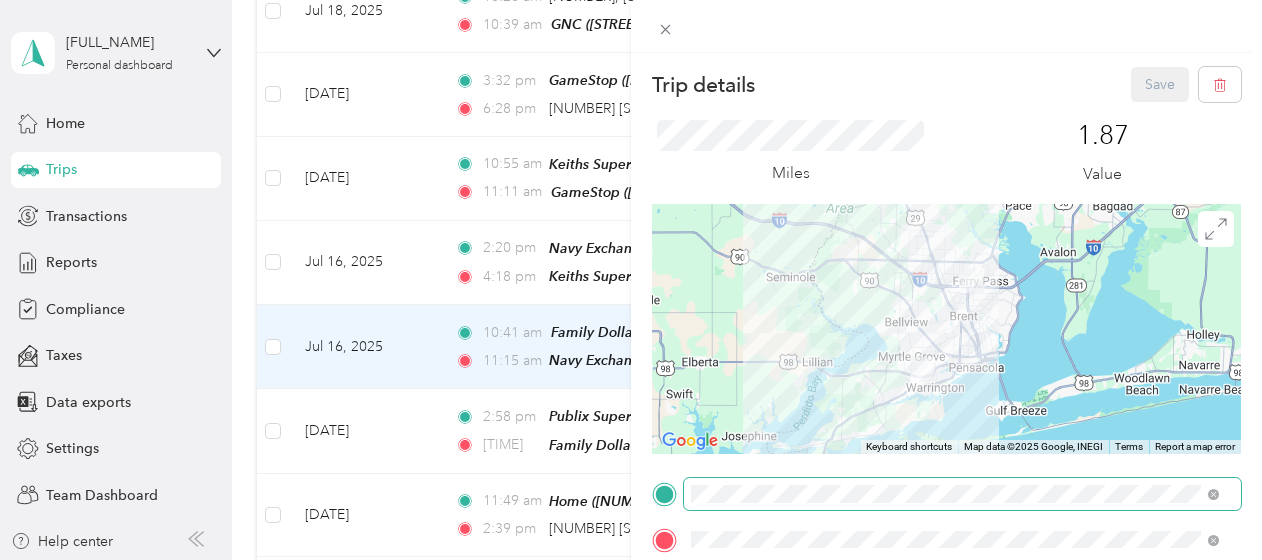 scroll, scrollTop: 100, scrollLeft: 0, axis: vertical 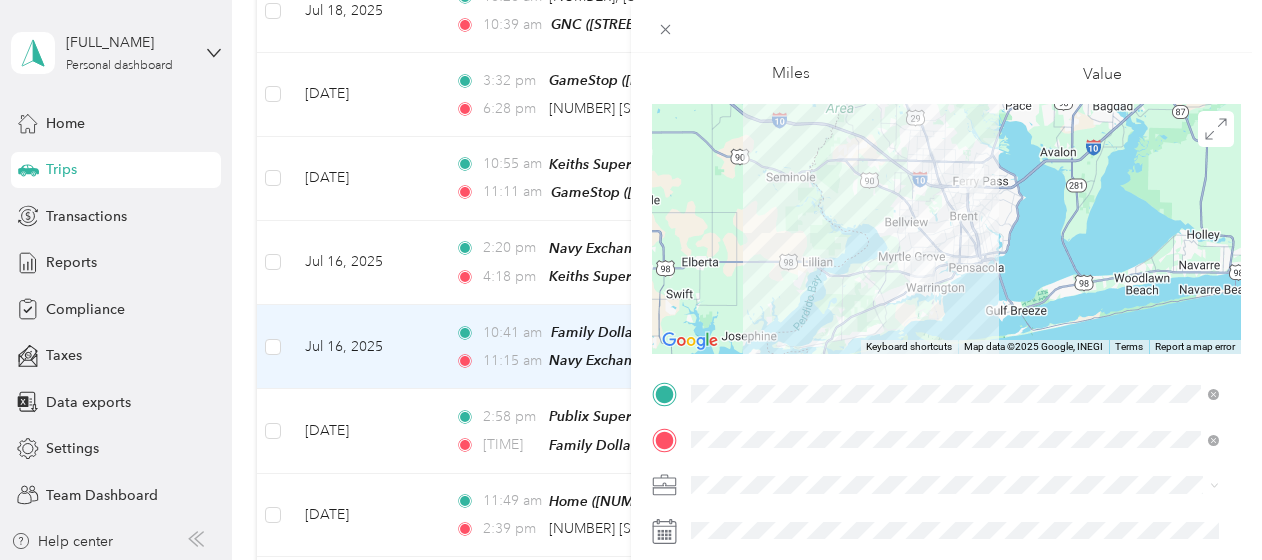 click on "Trip details Save This trip cannot be edited because it is either under review, approved, or paid. Contact your Team Manager to edit it. Miles [NUMBER] Value  ← Move left → Move right ↑ Move up ↓ Move down + Zoom in - Zoom out Home Jump left by 75% End Jump right by 75% Page Up Jump up by 75% Page Down Jump down by 75% Keyboard shortcuts Map Data Map data ©[YEAR]Google, INEGI Map data ©[YEAR]Google, INEGI 10 km  Click to toggle between metric and imperial units Terms Report a map error TO Add photo" at bounding box center [631, 280] 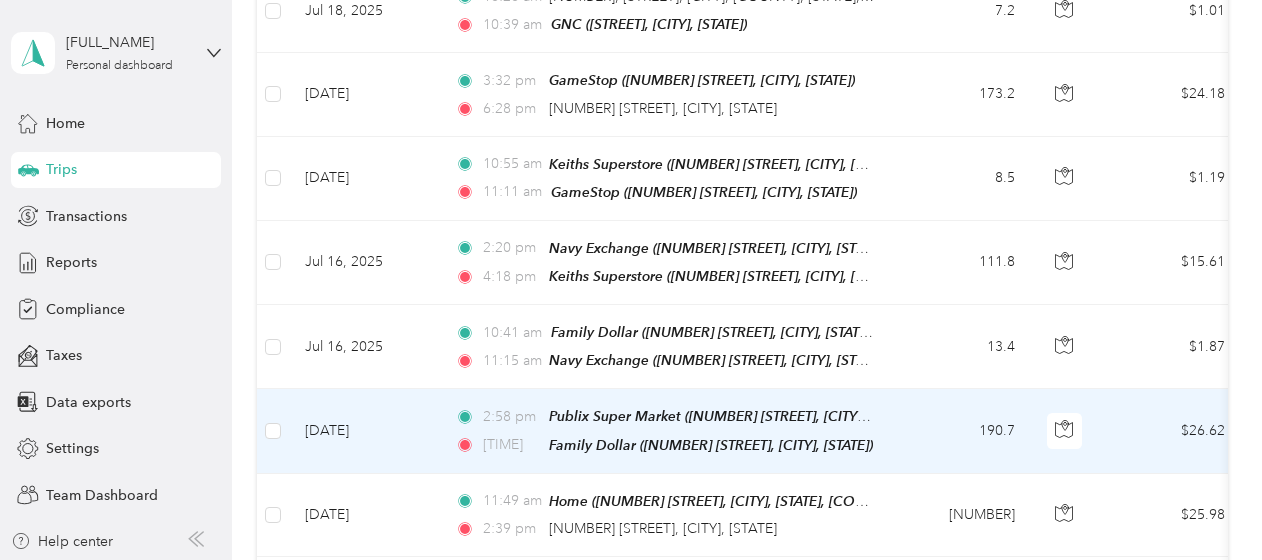click on "[DATE]" at bounding box center [364, 431] 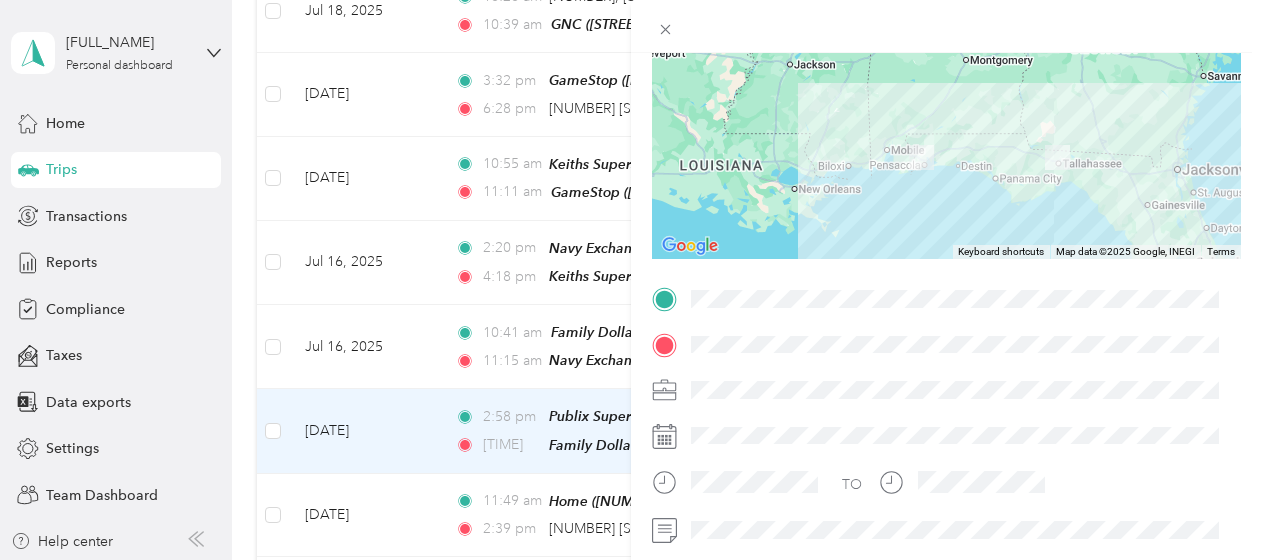 scroll, scrollTop: 300, scrollLeft: 0, axis: vertical 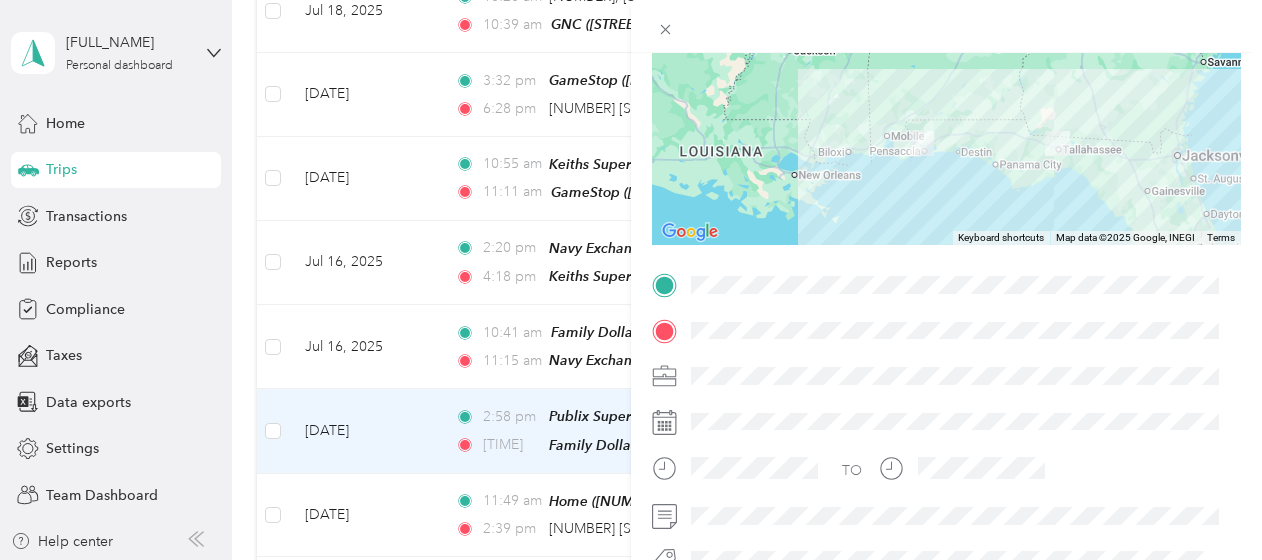 click on "Trip details This trip cannot be edited because it is either under review, approved, or paid. Contact your Team Manager to edit it. [NUMBER] Miles [NUMBER] Value  ← Move left → Move right ↑ Move up ↓ Move down + Zoom in - Zoom out Home Jump left by 75% End Jump right by 75% Page Up Jump up by 75% Page Down Jump down by 75% Keyboard shortcuts Map Data Map data ©[YEAR]Google, INEGI Map data ©[YEAR]Google, INEGI 100 km  Click to toggle between metric and imperial units Terms Report a map error TO" at bounding box center [631, 280] 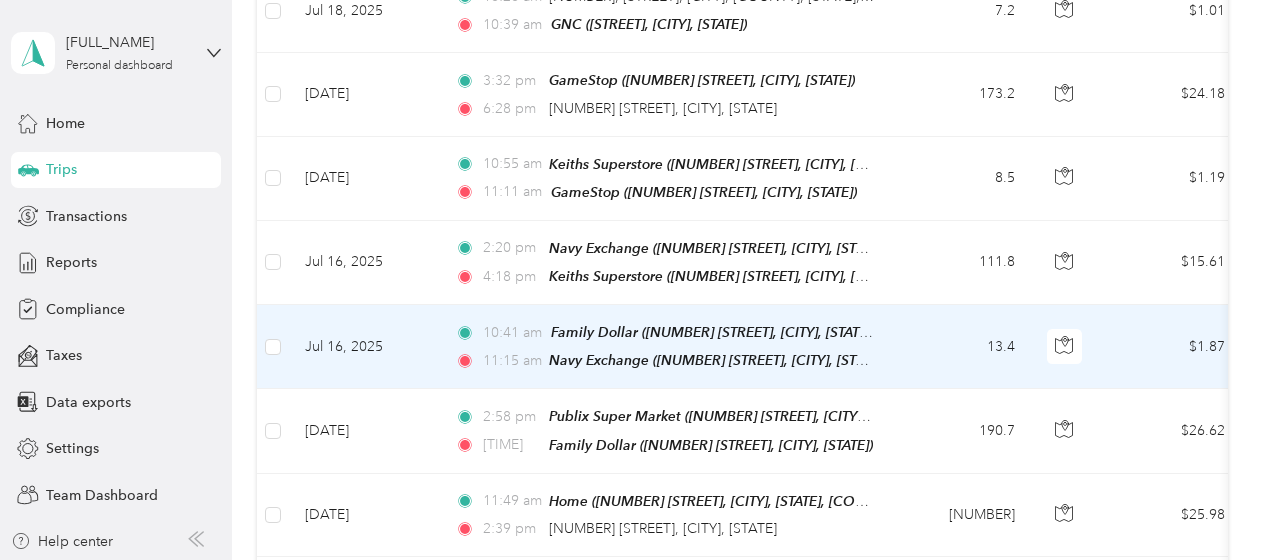 click on "Jul 16, 2025" at bounding box center (364, 347) 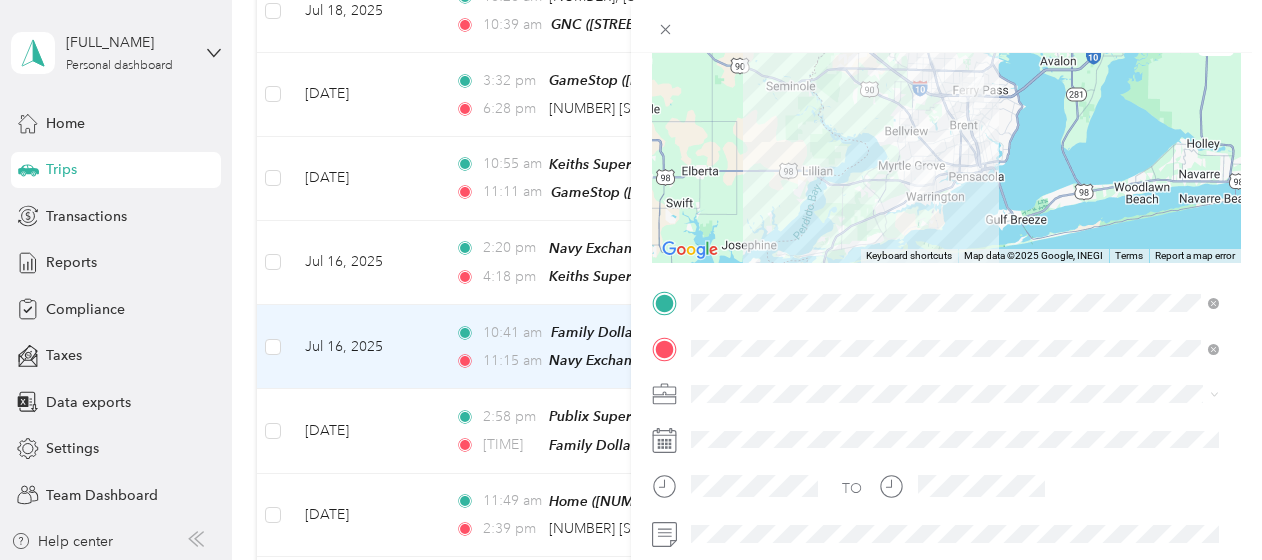 scroll, scrollTop: 400, scrollLeft: 0, axis: vertical 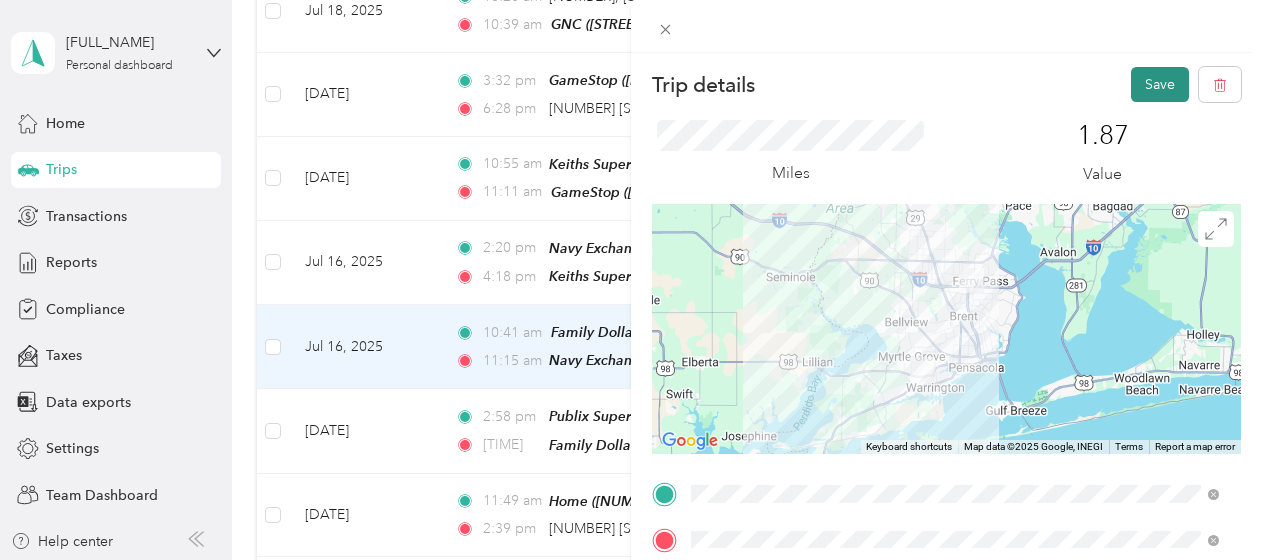 click on "Save" at bounding box center (1160, 84) 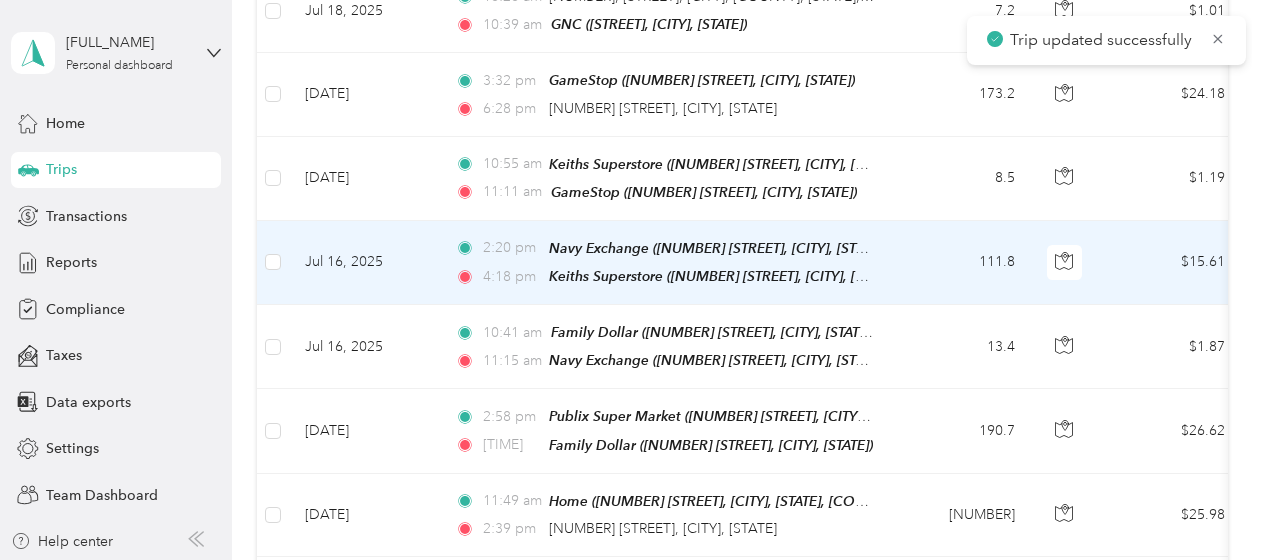 click on "Jul 16, 2025" at bounding box center (364, 263) 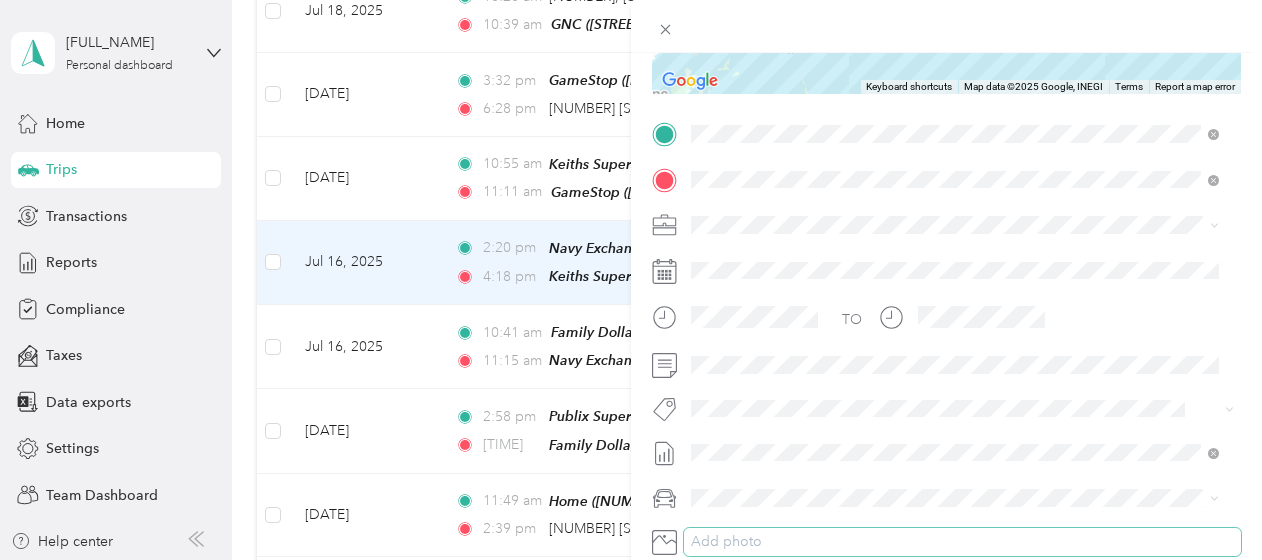 scroll, scrollTop: 400, scrollLeft: 0, axis: vertical 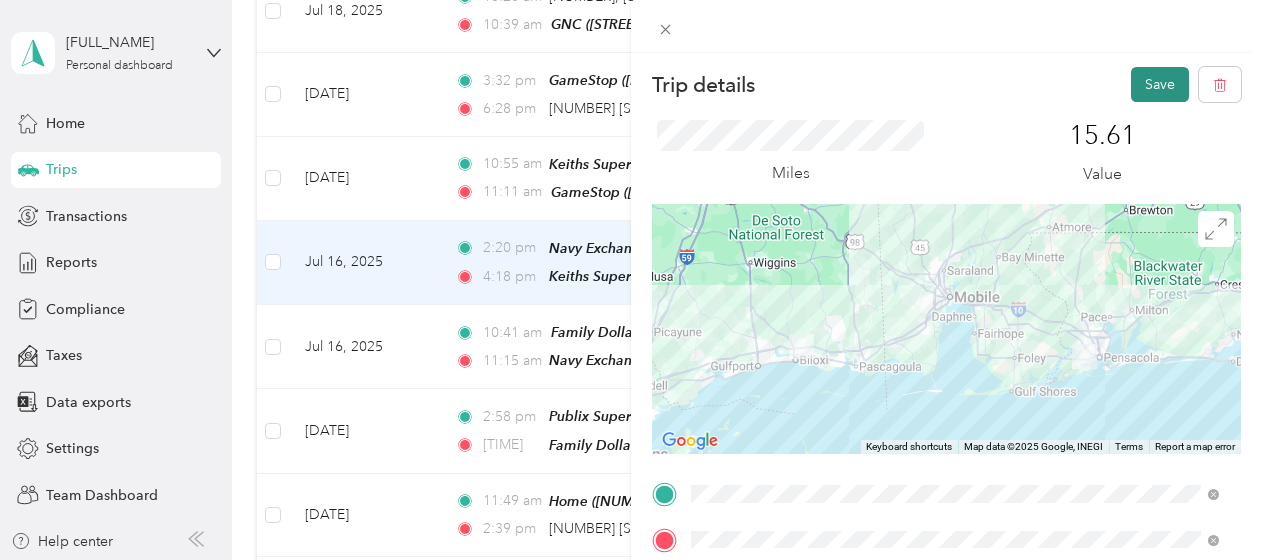 click on "Save" at bounding box center [1160, 84] 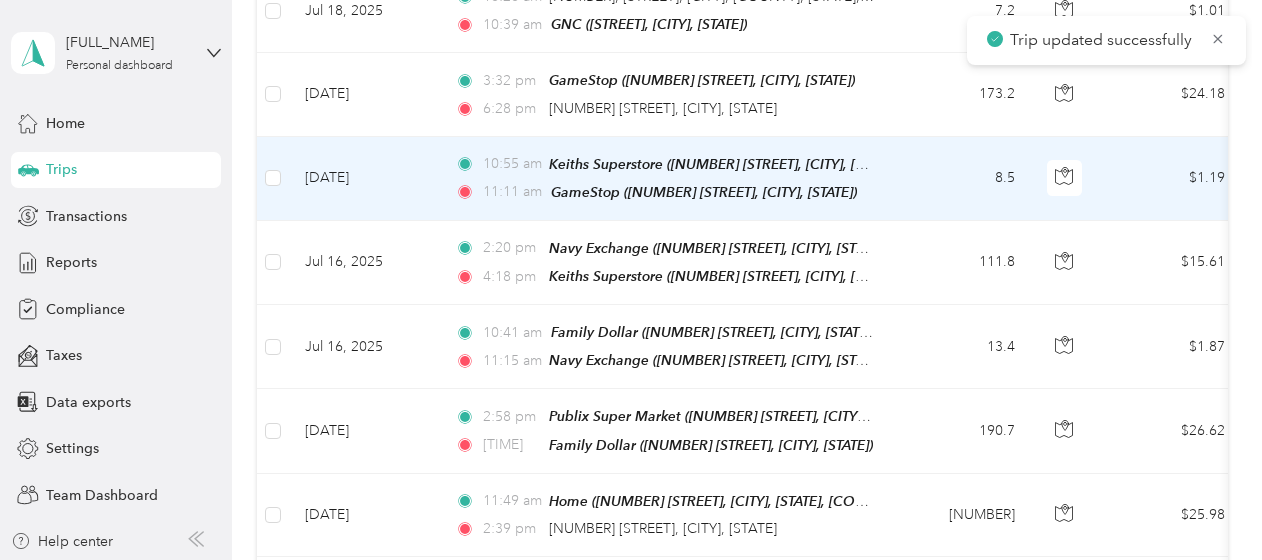 click on "[DATE]" at bounding box center (364, 179) 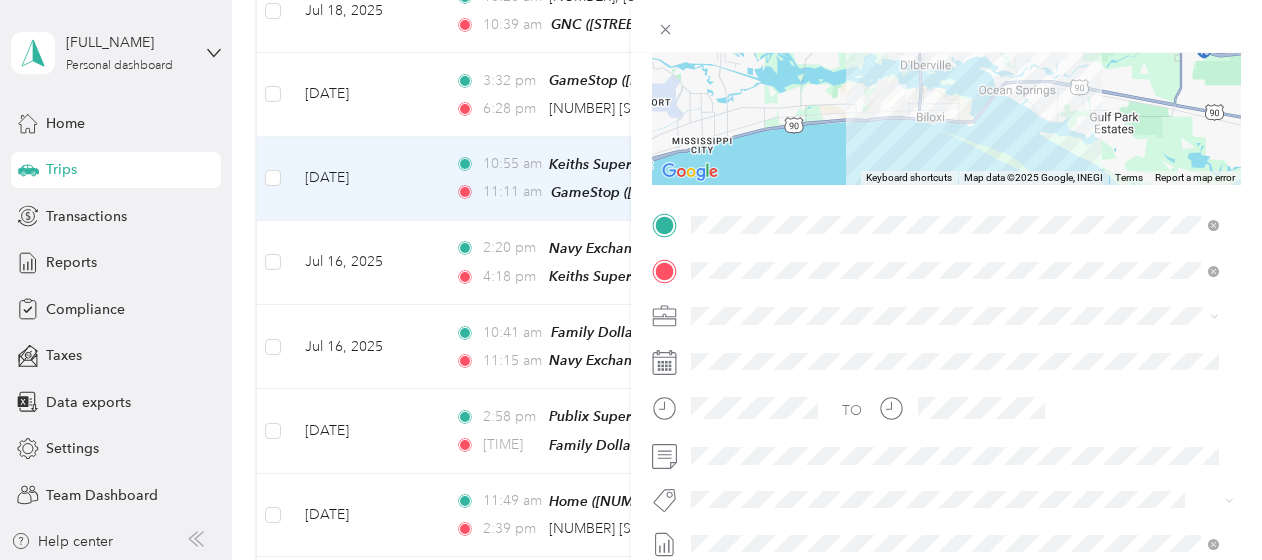 scroll, scrollTop: 300, scrollLeft: 0, axis: vertical 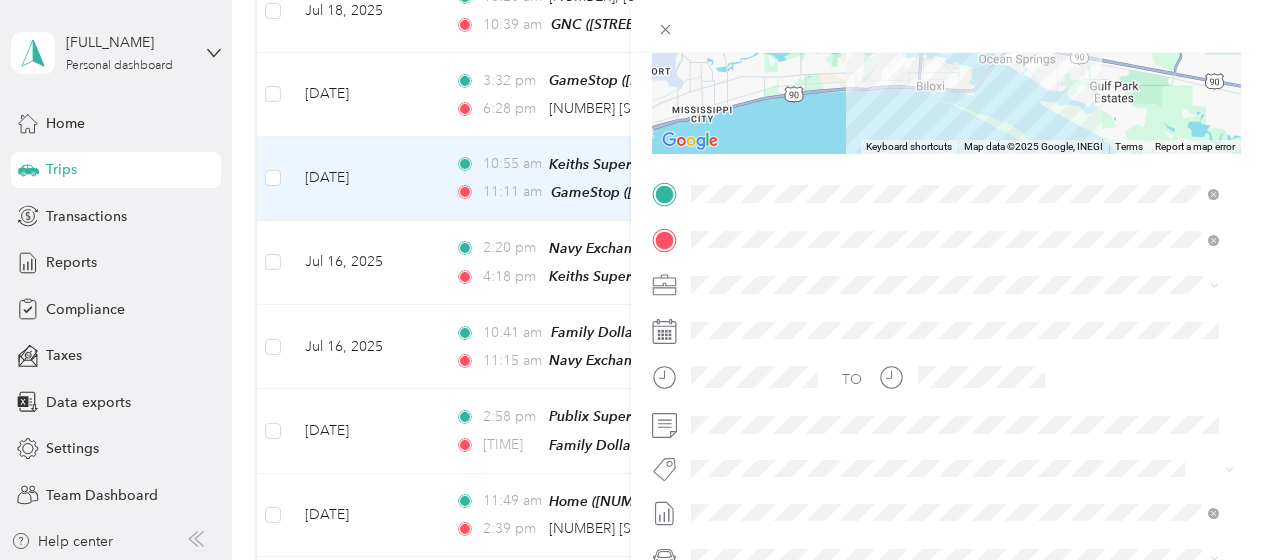 click on "Trip details Save This trip cannot be edited because it is either under review, approved, or paid. Contact your Team Manager to edit it. Miles [NUMBER] Value  ← Move left → Move right ↑ Move up ↓ Move down + Zoom in - Zoom out Home Jump left by 75% End Jump right by 75% Page Up Jump up by 75% Page Down Jump down by 75% Keyboard shortcuts Map Data Map data ©[YEAR]Google, INEGI Map data ©[YEAR]Google, INEGI 5 km  Click to toggle between metric and imperial units Terms Report a map error TO Add photo" at bounding box center (631, 280) 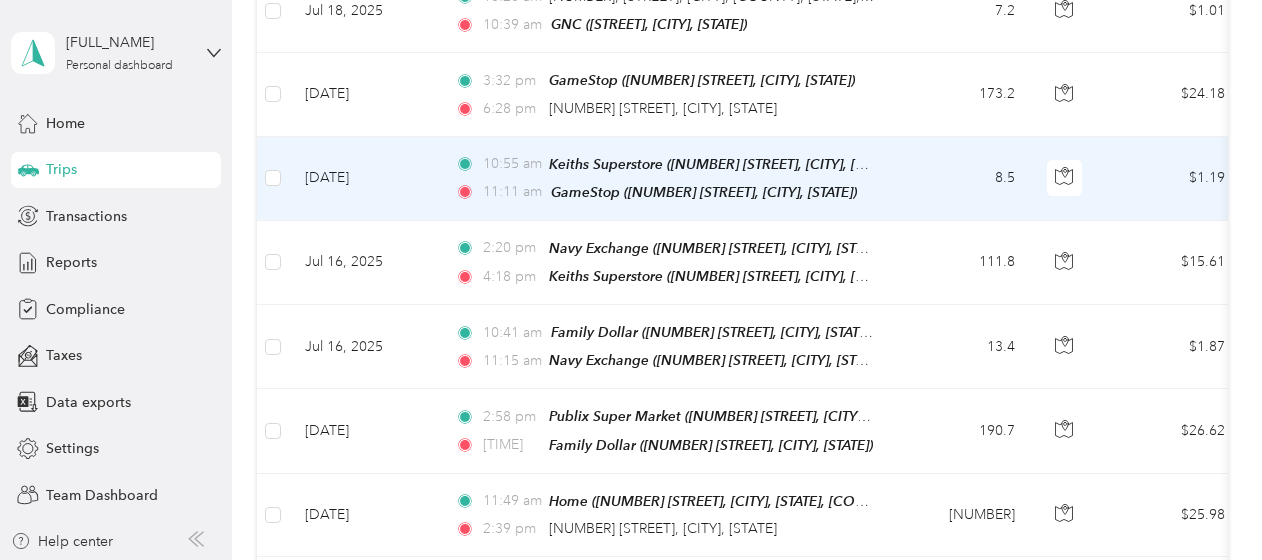 click on "[DATE]" at bounding box center (364, 179) 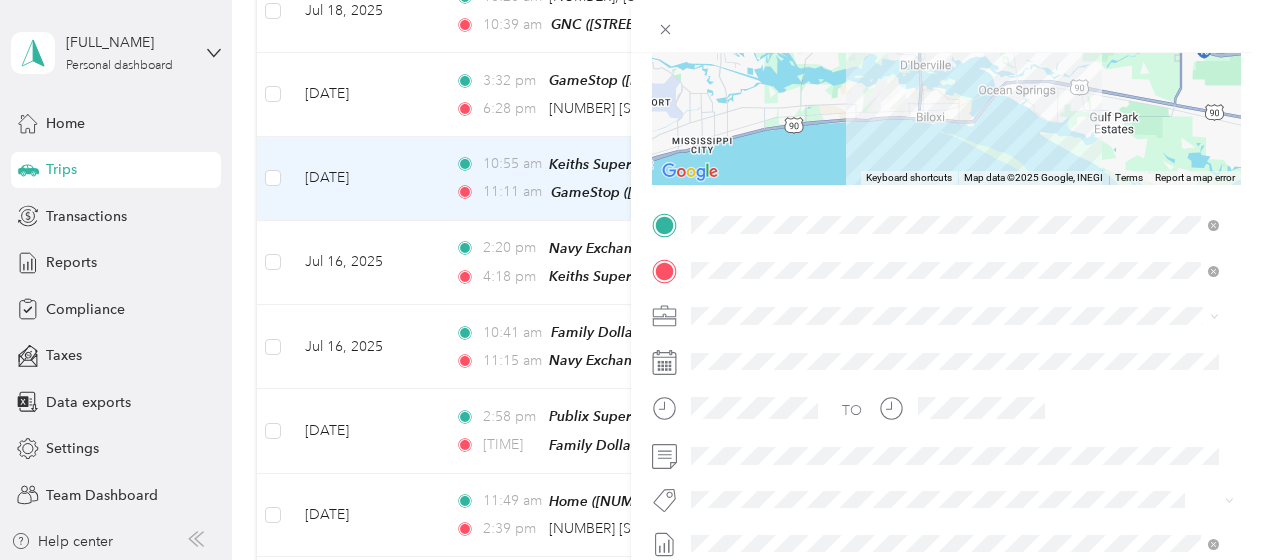 scroll, scrollTop: 300, scrollLeft: 0, axis: vertical 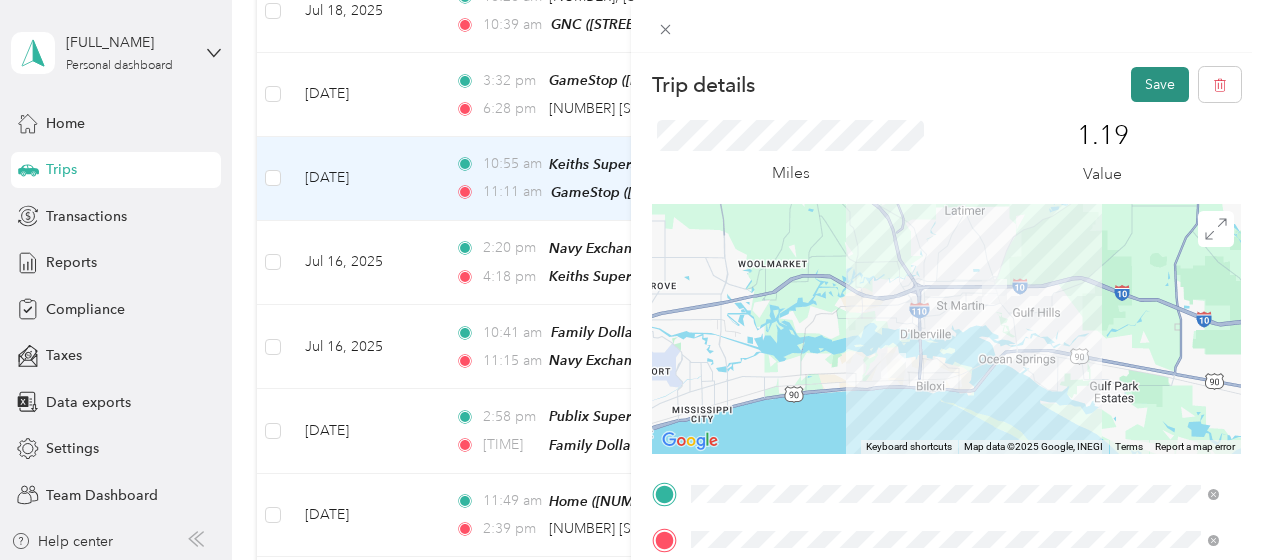 click on "Save" at bounding box center [1160, 84] 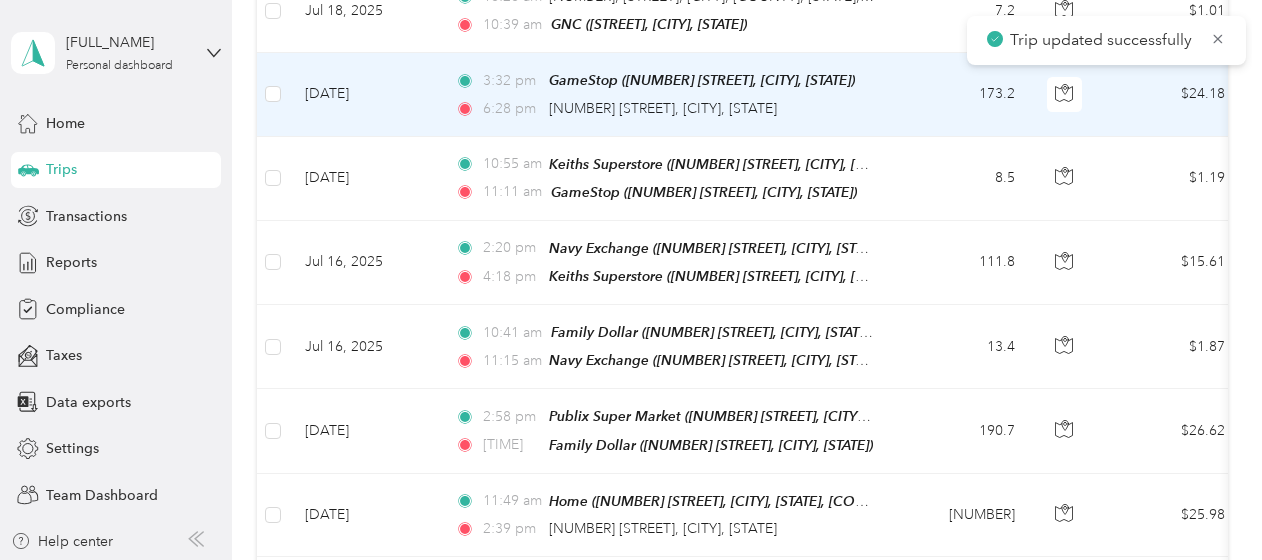 click on "[DATE]" at bounding box center [364, 94] 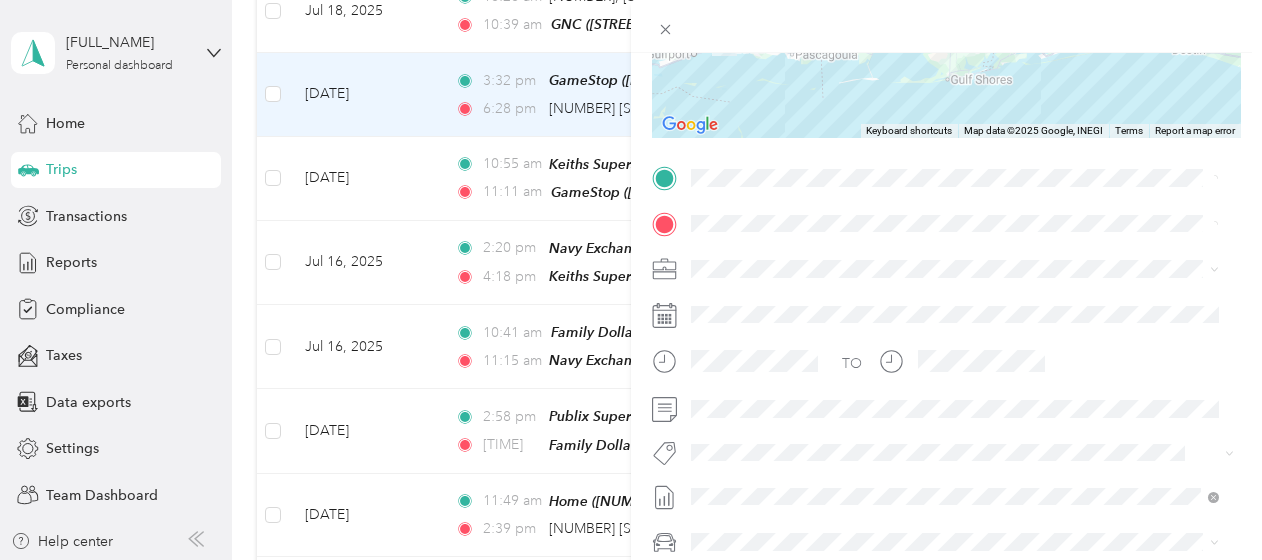 scroll, scrollTop: 400, scrollLeft: 0, axis: vertical 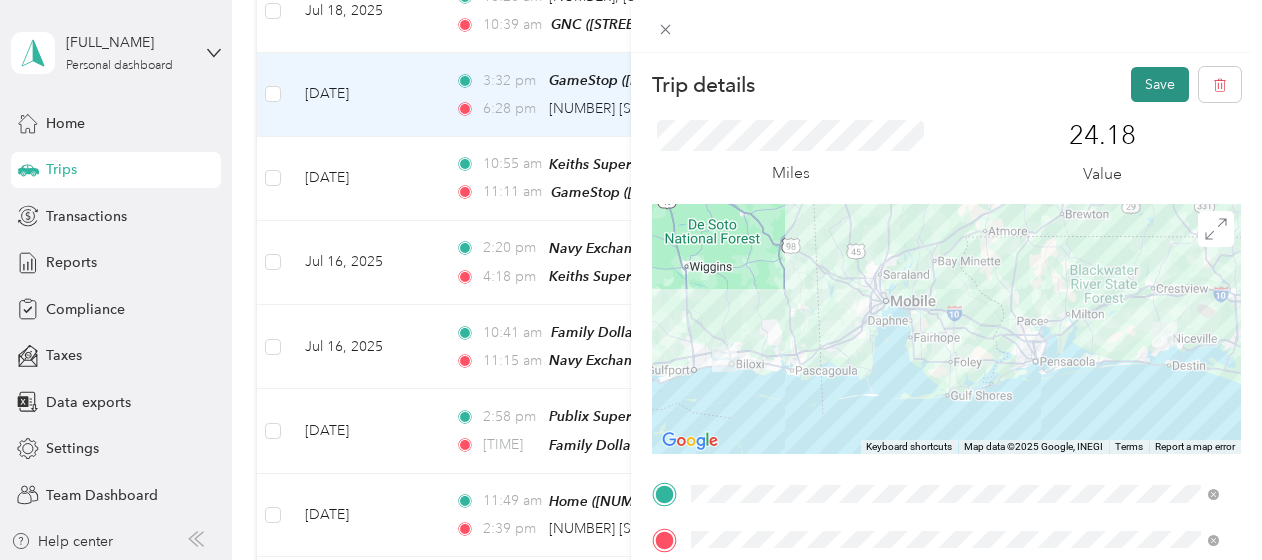 click on "Save" at bounding box center (1160, 84) 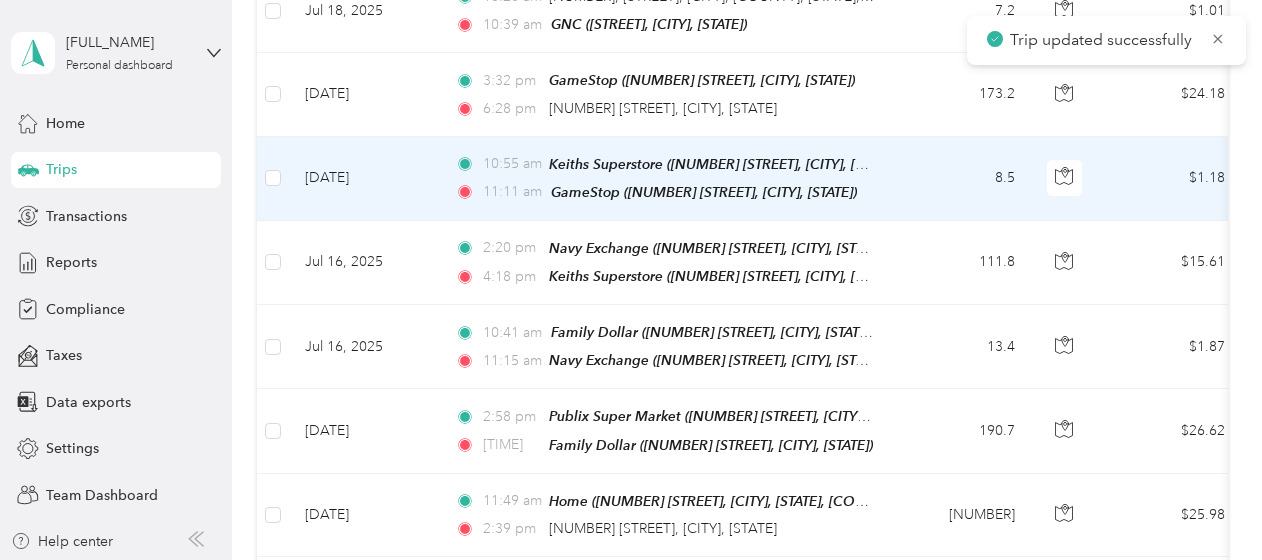 scroll, scrollTop: 600, scrollLeft: 0, axis: vertical 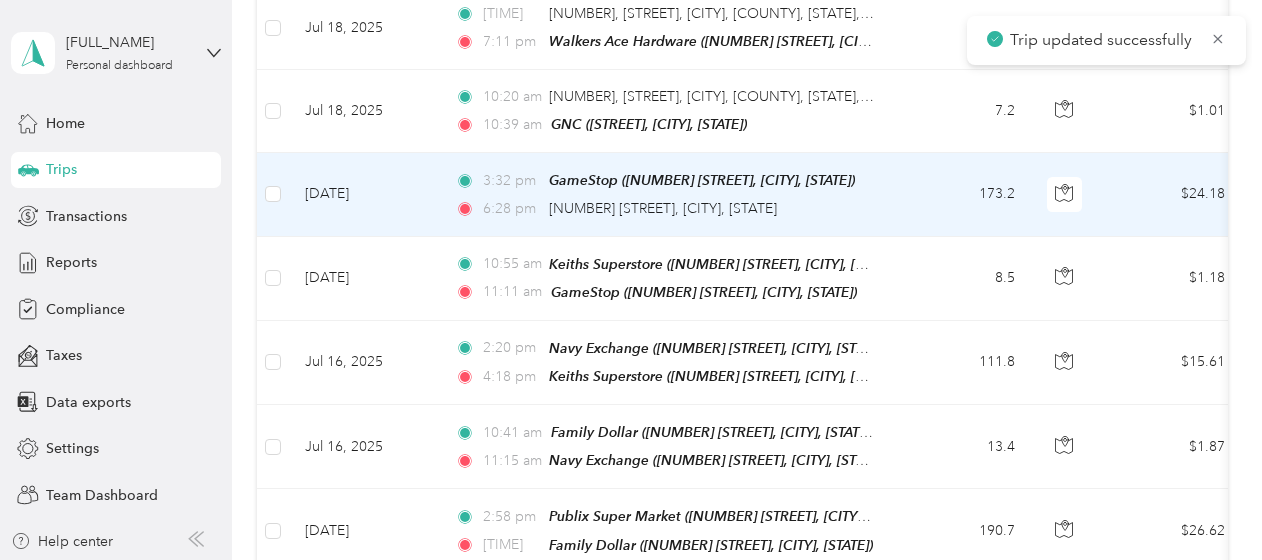 click on "[DATE]" at bounding box center [364, 194] 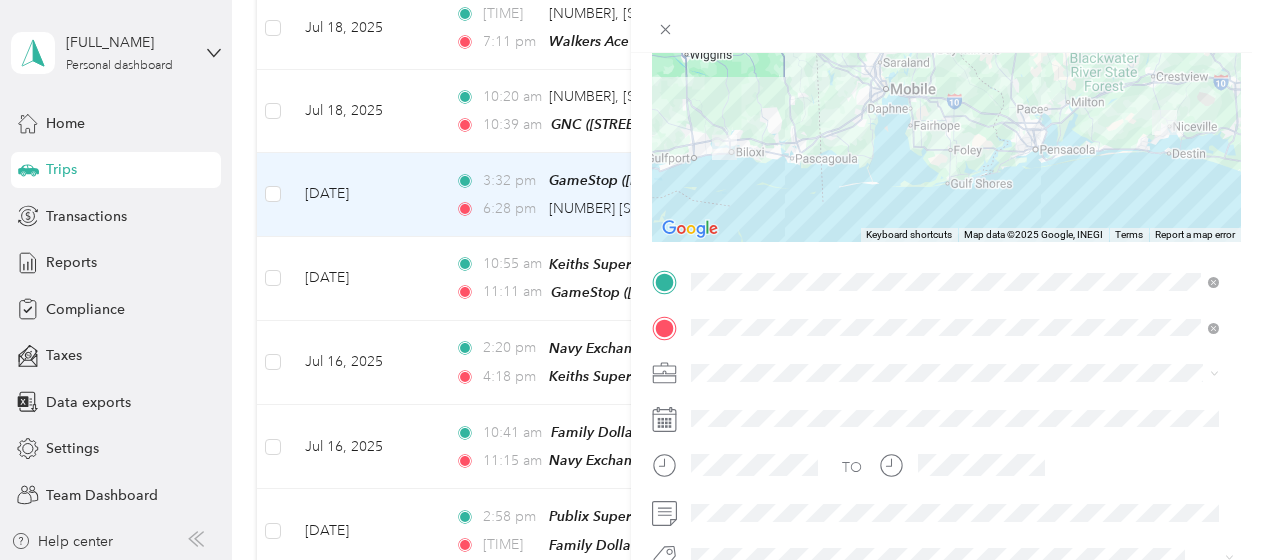 scroll, scrollTop: 300, scrollLeft: 0, axis: vertical 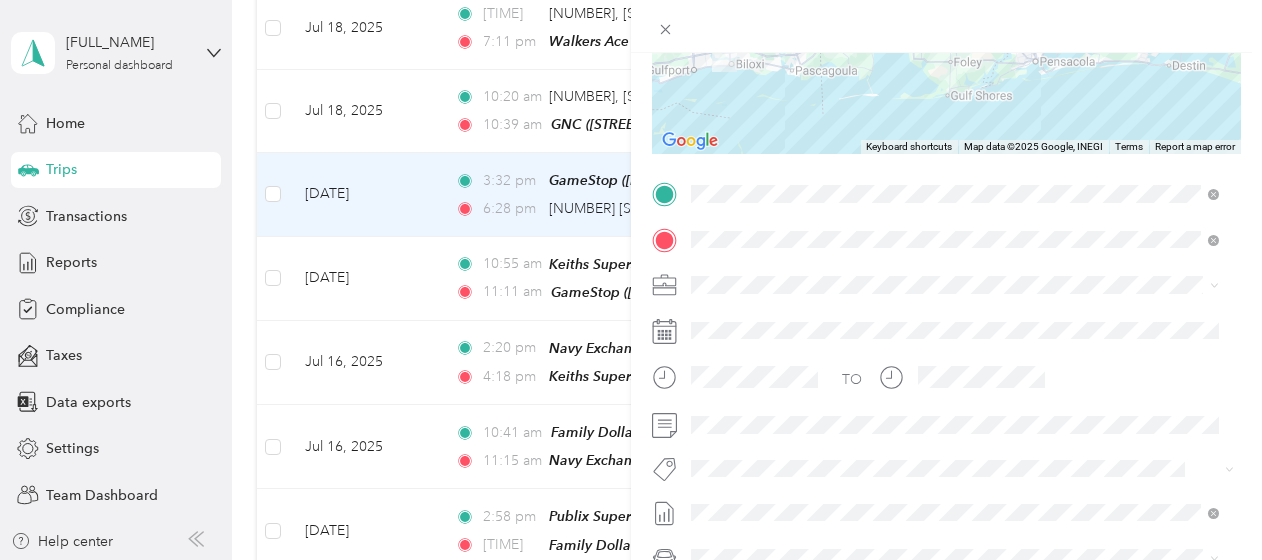 click on "Trip details Save This trip cannot be edited because it is either under review, approved, or paid. Contact your Team Manager to edit it. Miles [NUMBER] Value  ← Move left → Move right ↑ Move up ↓ Move down + Zoom in - Zoom out Home Jump left by 75% End Jump right by 75% Page Up Jump up by 75% Page Down Jump down by 75% Keyboard shortcuts Map Data Map data ©[YEAR]Google, INEGI Map data ©[YEAR]Google, INEGI 20 km  Click to toggle between metric and imperial units Terms Report a map error TO Add photo" at bounding box center [631, 280] 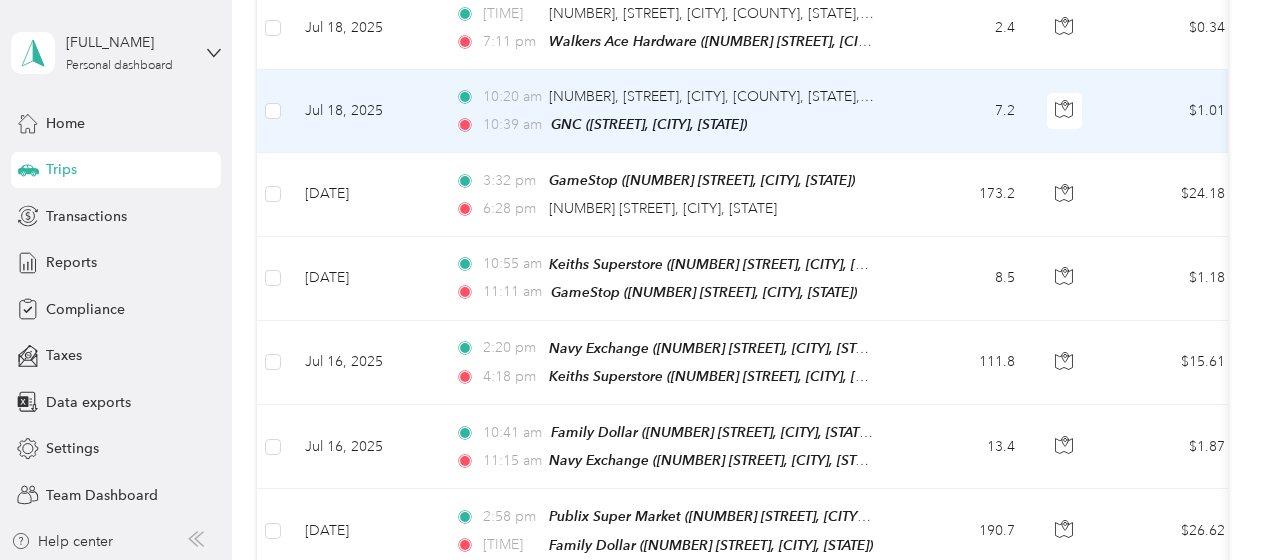 click on "Jul 18, 2025" at bounding box center [364, 111] 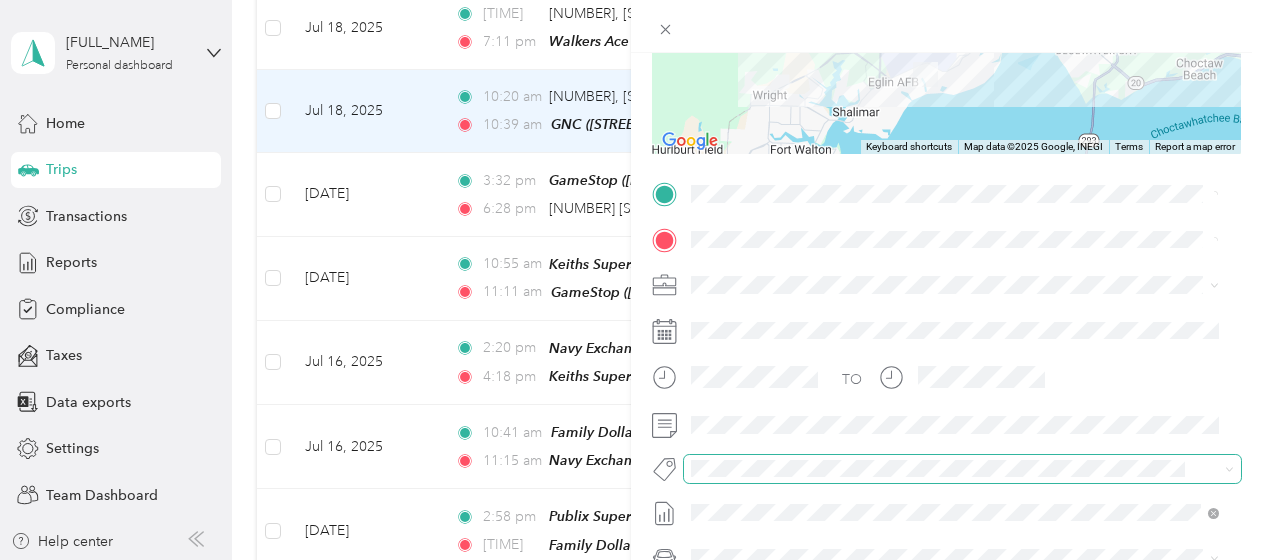 scroll, scrollTop: 400, scrollLeft: 0, axis: vertical 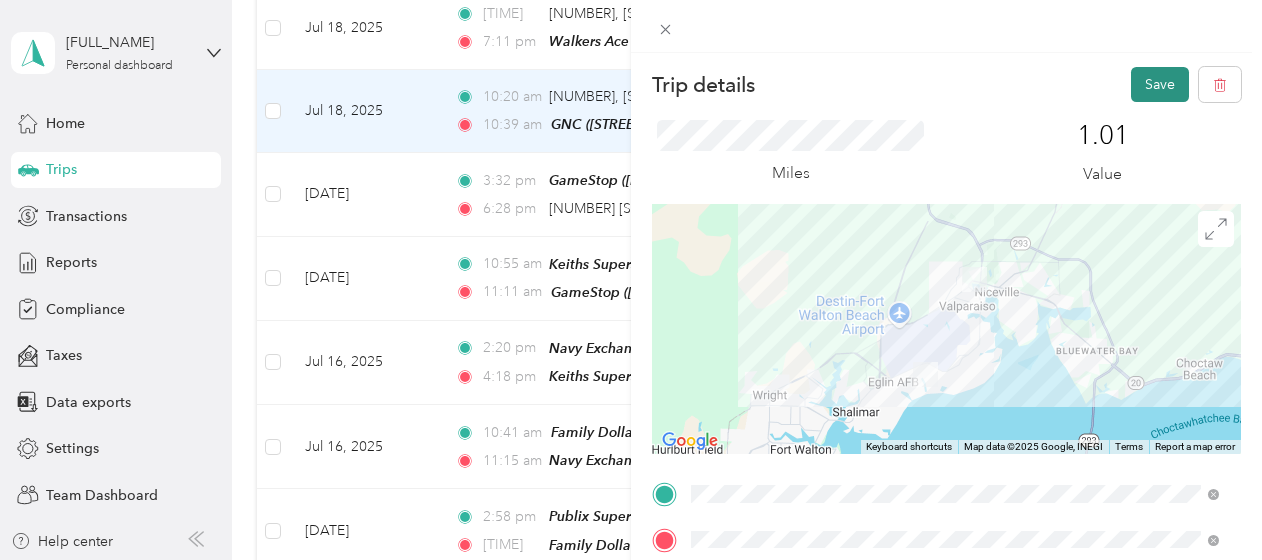 click on "Save" at bounding box center [1160, 84] 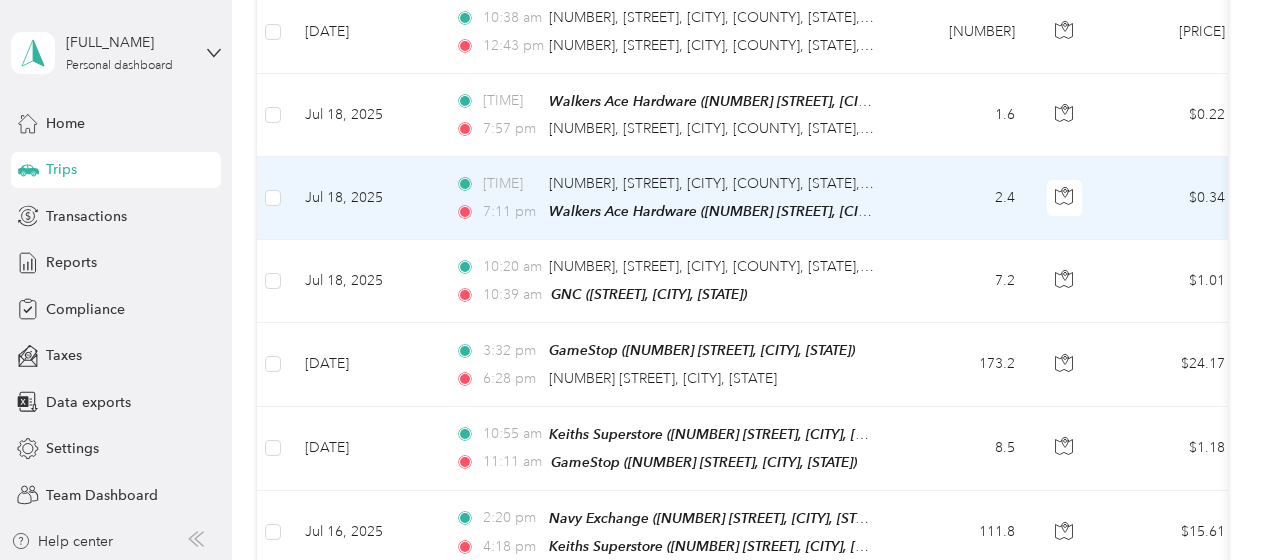 scroll, scrollTop: 400, scrollLeft: 0, axis: vertical 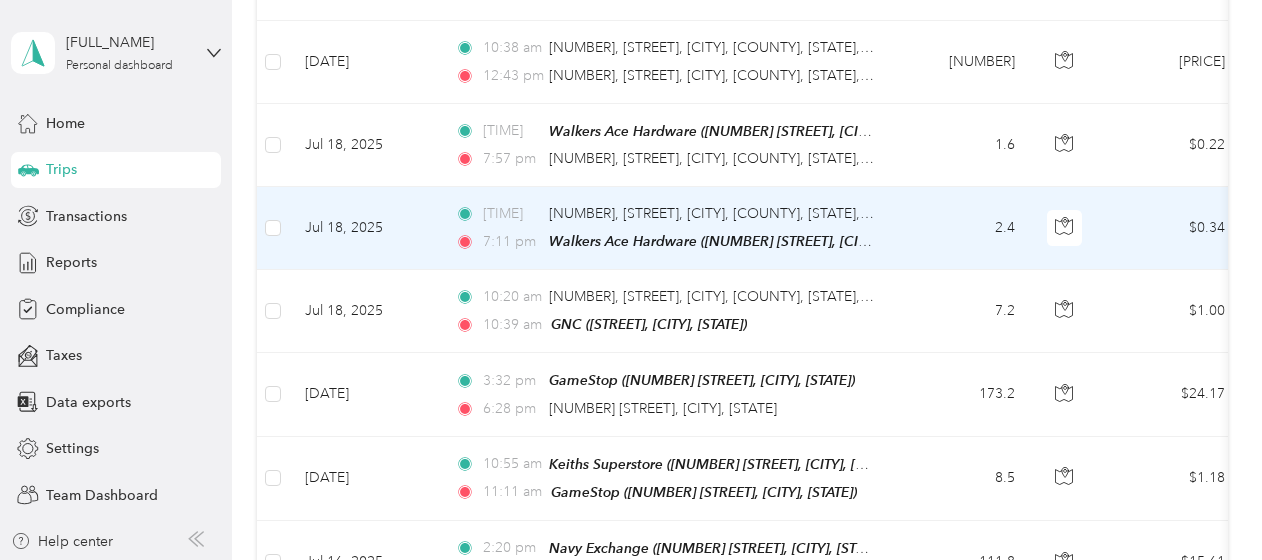 click on "Jul 18, 2025" at bounding box center [364, 228] 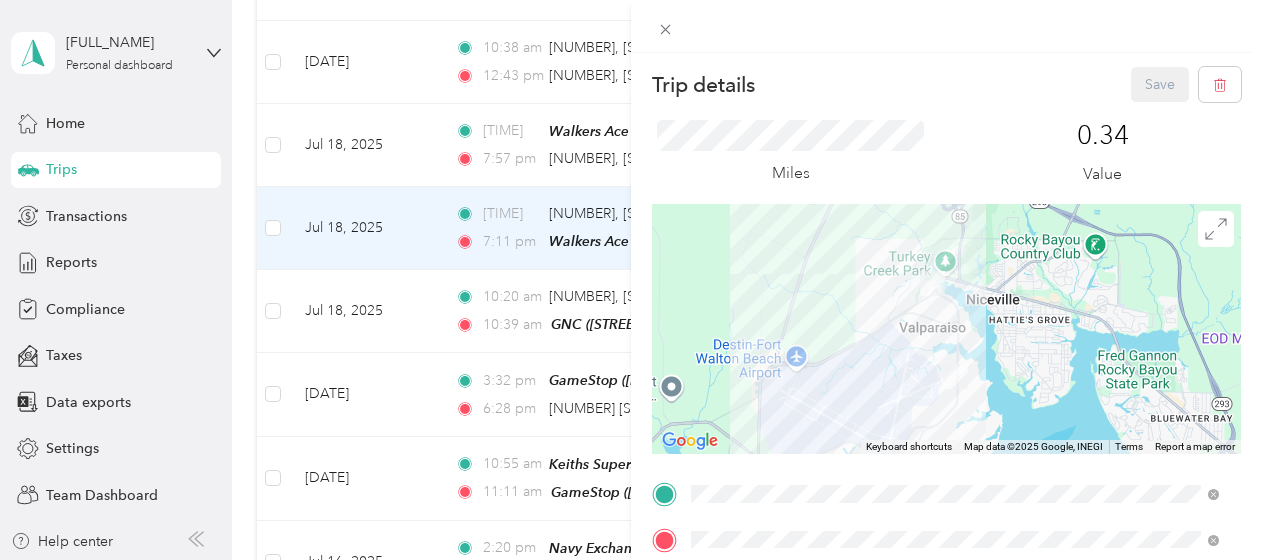 click on "Trip details Save This trip cannot be edited because it is either under review, approved, or paid. Contact your Team Manager to edit it. Miles [NUMBER] Value  ← Move left → Move right ↑ Move up ↓ Move down + Zoom in - Zoom out Home Jump left by 75% End Jump right by 75% Page Up Jump up by 75% Page Down Jump down by 75% Keyboard shortcuts Map Data Map data ©[YEAR]Google, INEGI Map data ©[YEAR]Google, INEGI 2 km  Click to toggle between metric and imperial units Terms Report a map error TO Add photo" at bounding box center (631, 280) 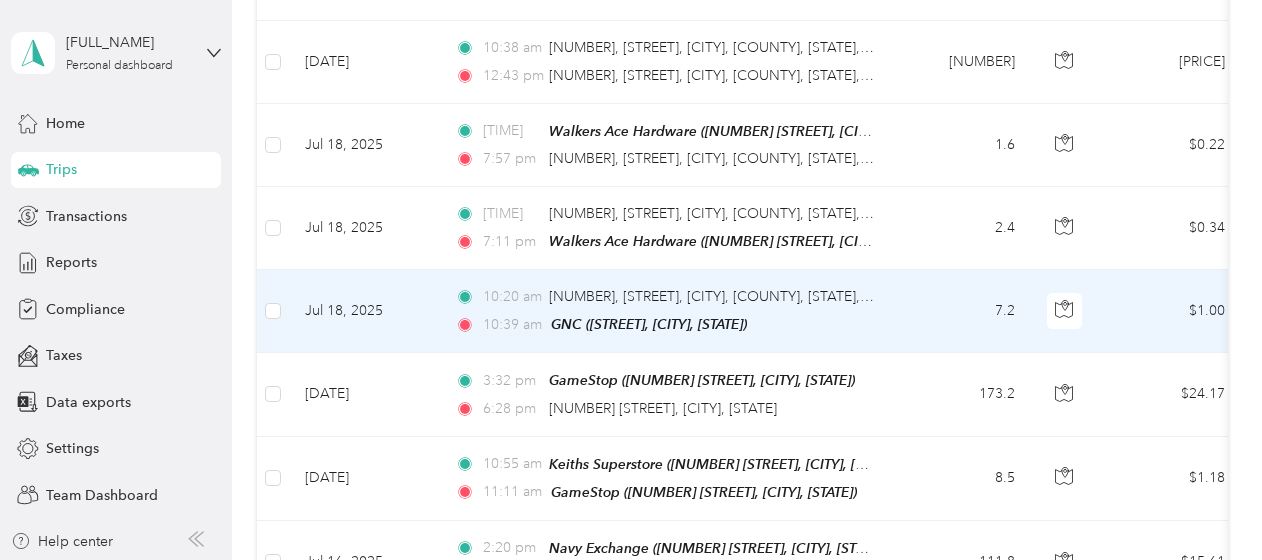 click on "[TIME] [NUMBER], [STREET], [CITY], [COUNTY], [STATE], [POSTAL_CODE] [TIME] GNC ([STREET], [CITY], [STATE])" at bounding box center (669, 311) 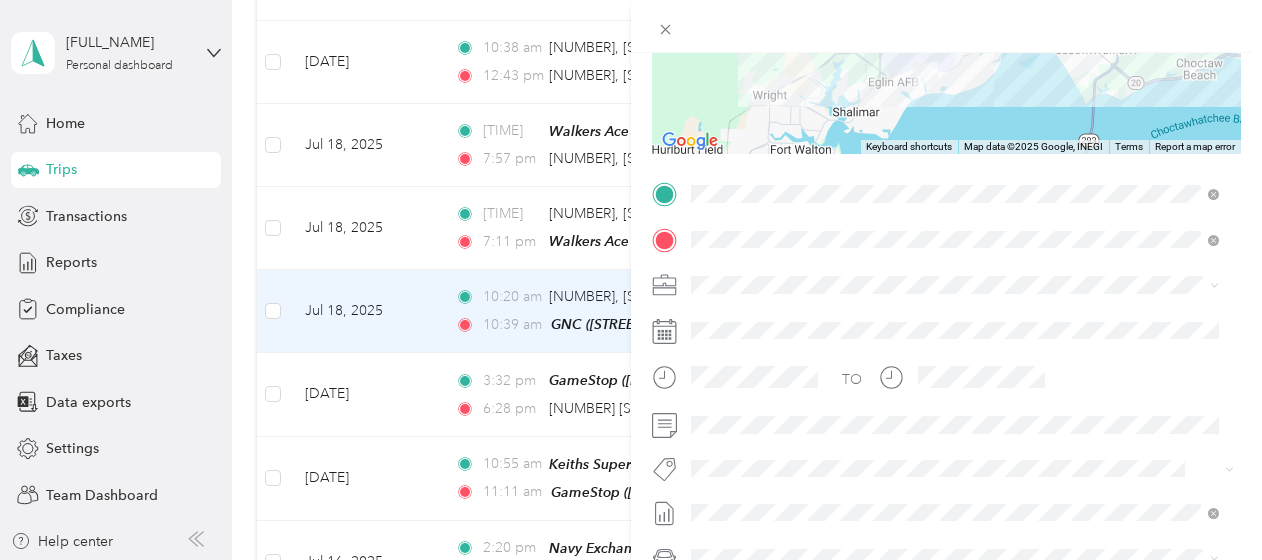 scroll, scrollTop: 400, scrollLeft: 0, axis: vertical 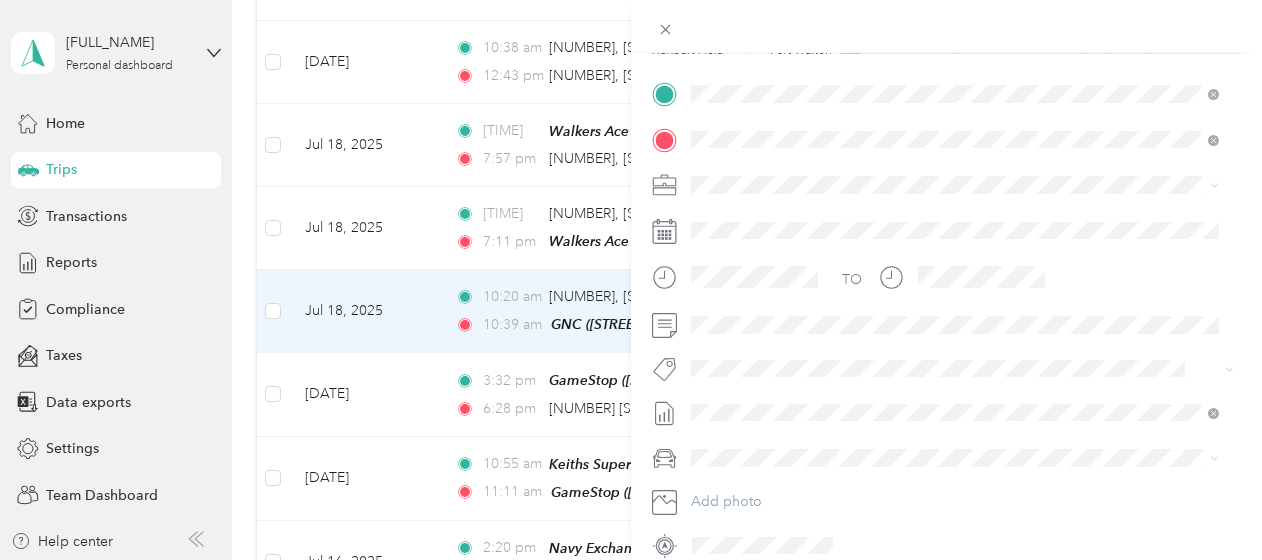 click on "Trip details Save This trip cannot be edited because it is either under review, approved, or paid. Contact your Team Manager to edit it. Miles [NUMBER] Value  ← Move left → Move right ↑ Move up ↓ Move down + Zoom in - Zoom out Home Jump left by 75% End Jump right by 75% Page Up Jump up by 75% Page Down Jump down by 75% Keyboard shortcuts Map Data Map data ©[YEAR]Google, INEGI Map data ©[YEAR]Google, INEGI 5 km  Click to toggle between metric and imperial units Terms Report a map error TO Add photo" at bounding box center (631, 280) 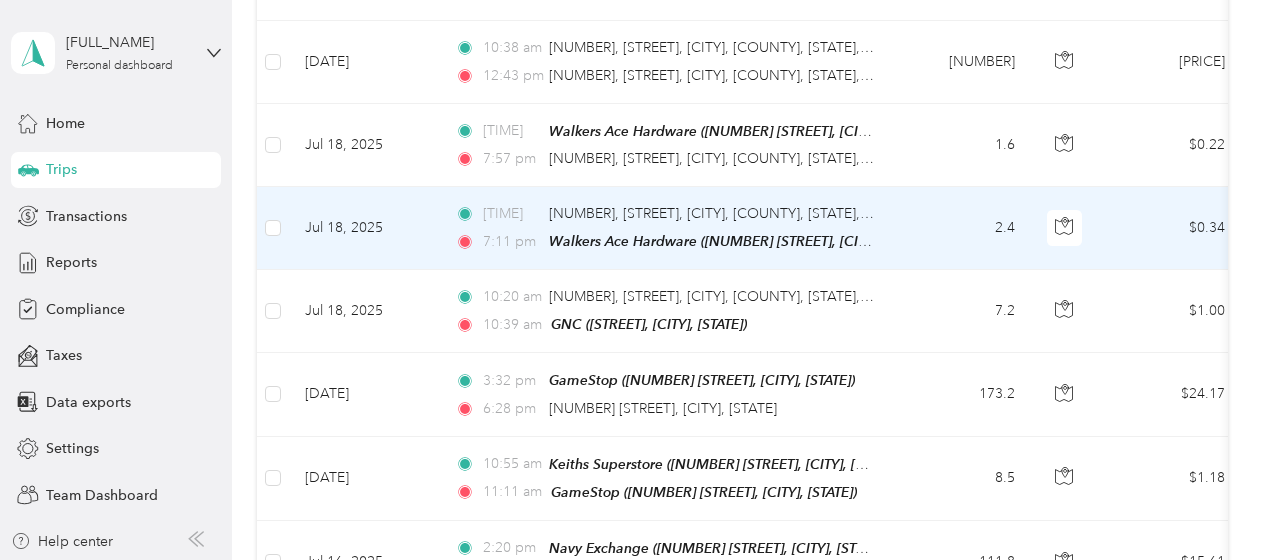 click on "[TIME] [NUMBER], [STREET], [CITY], [COUNTY], [STATE], [POSTAL_CODE], [COUNTRY] [TIME] Walkers Ace Hardware ([NUMBER] [STREET], [CITY], [STATE])" at bounding box center [669, 228] 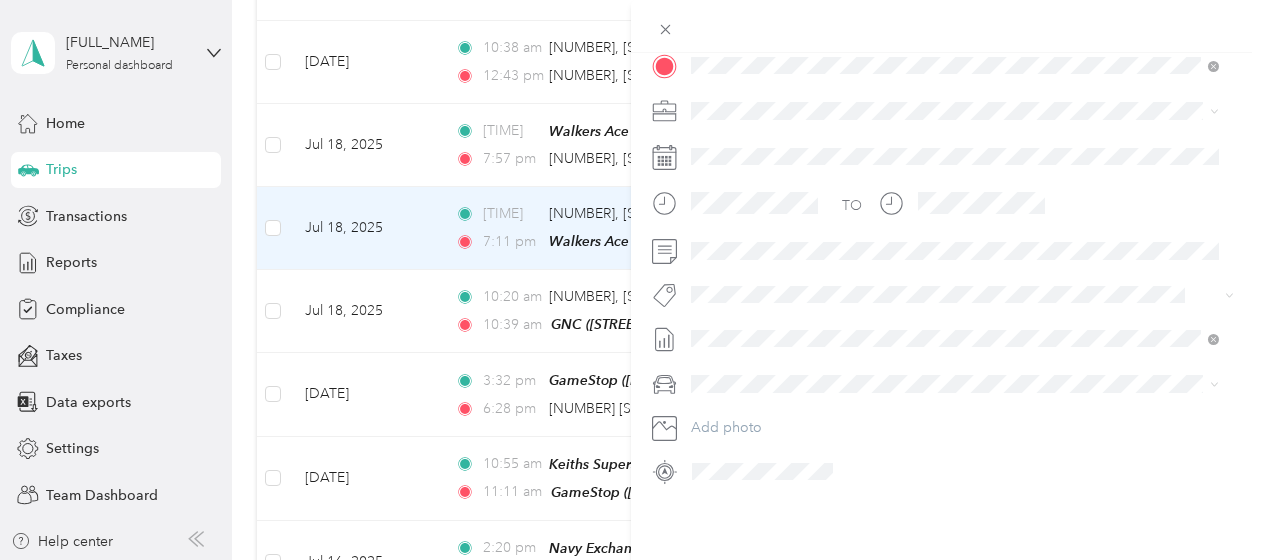 scroll, scrollTop: 389, scrollLeft: 0, axis: vertical 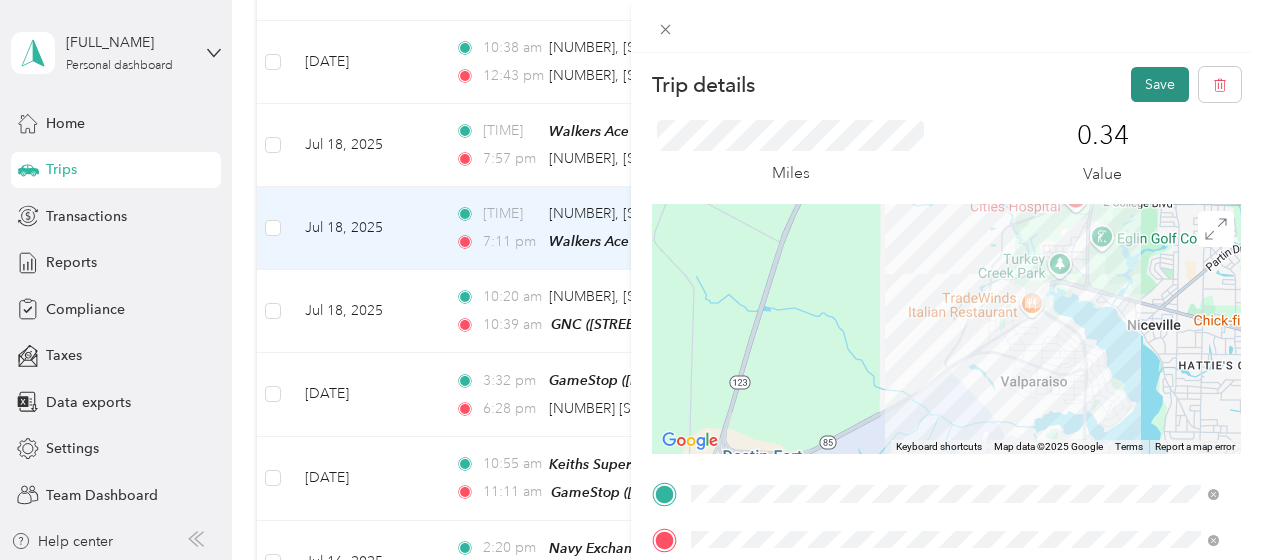 click on "Save" at bounding box center [1160, 84] 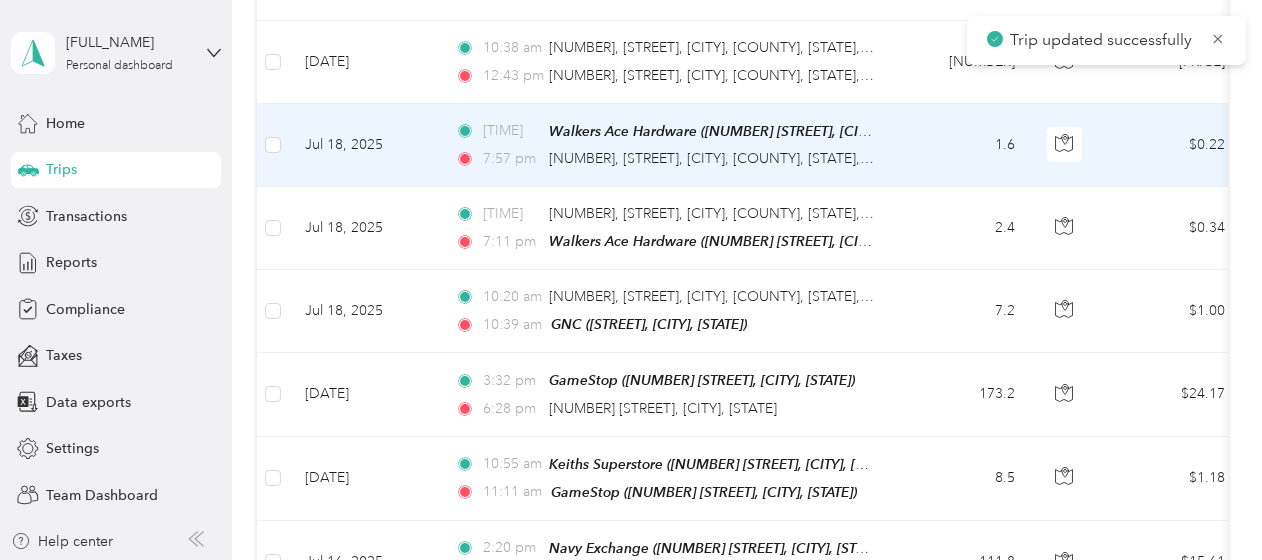 click on "Jul 18, 2025" at bounding box center [364, 145] 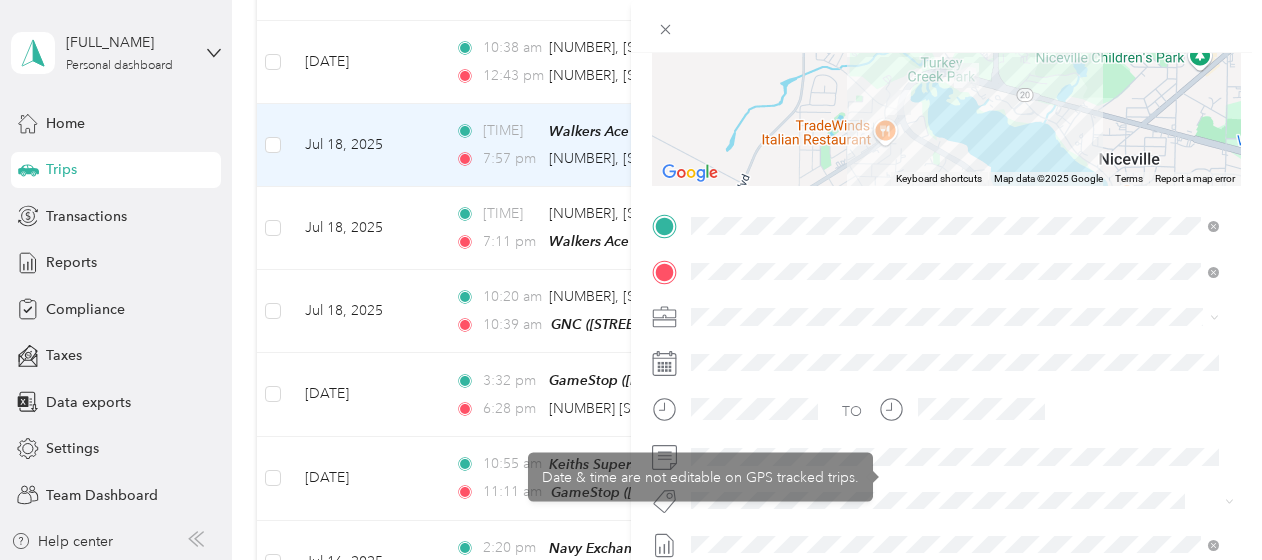 scroll, scrollTop: 300, scrollLeft: 0, axis: vertical 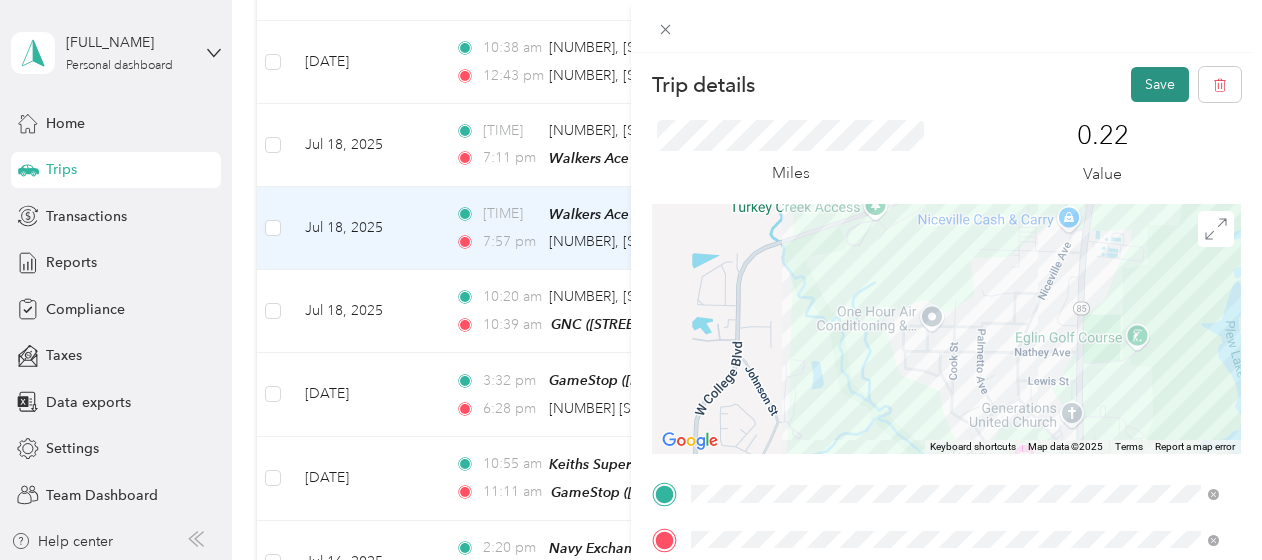 click on "Save" at bounding box center [1160, 84] 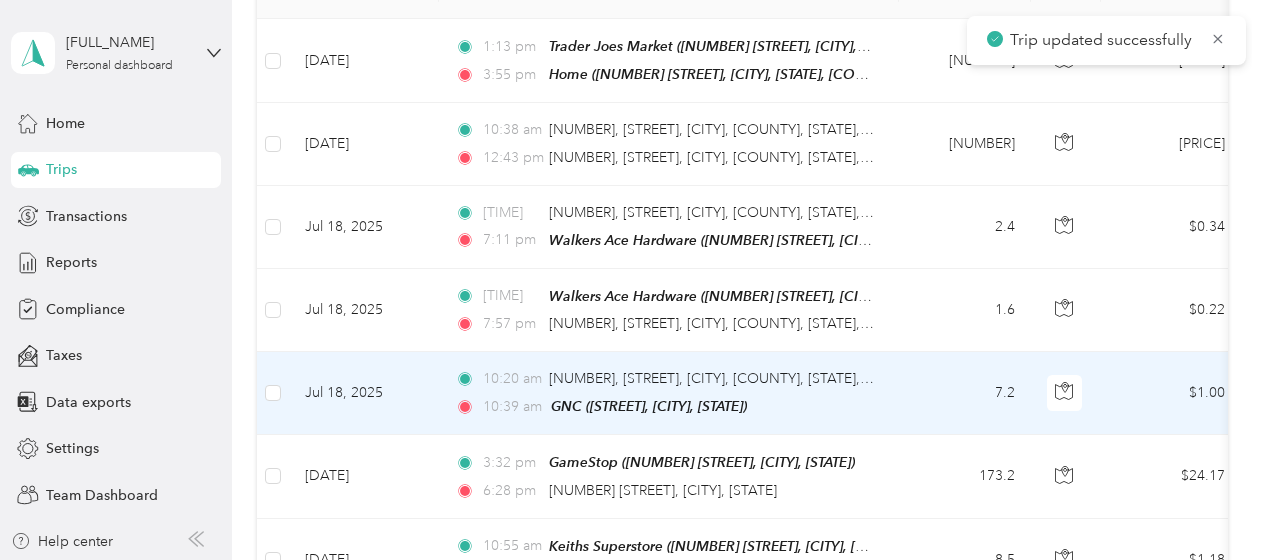 scroll, scrollTop: 300, scrollLeft: 0, axis: vertical 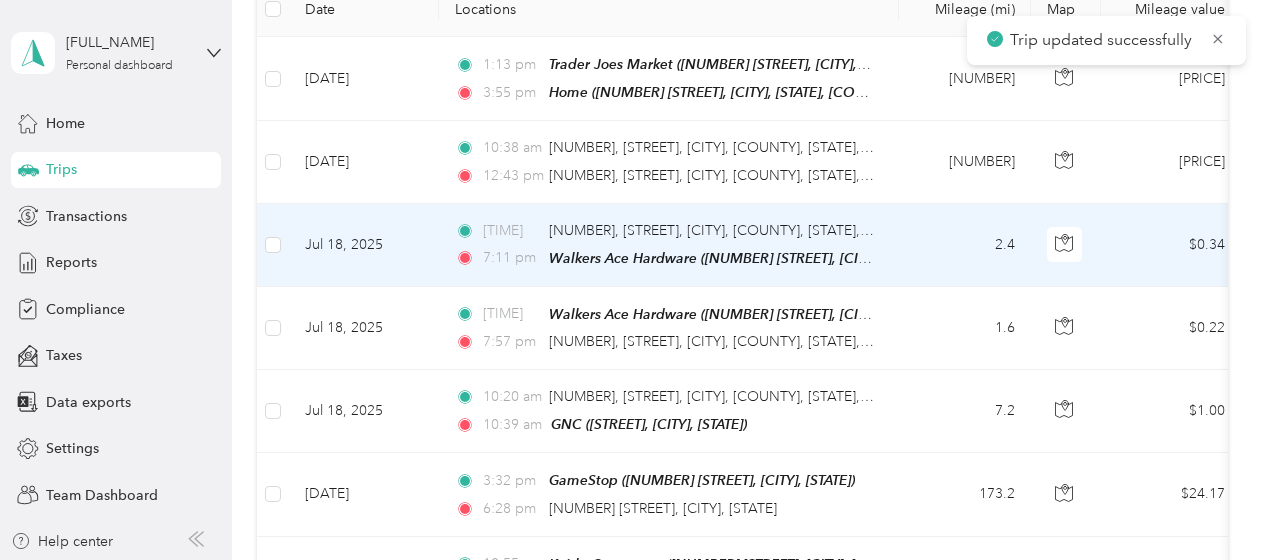 click on "Jul 18, 2025" at bounding box center [364, 245] 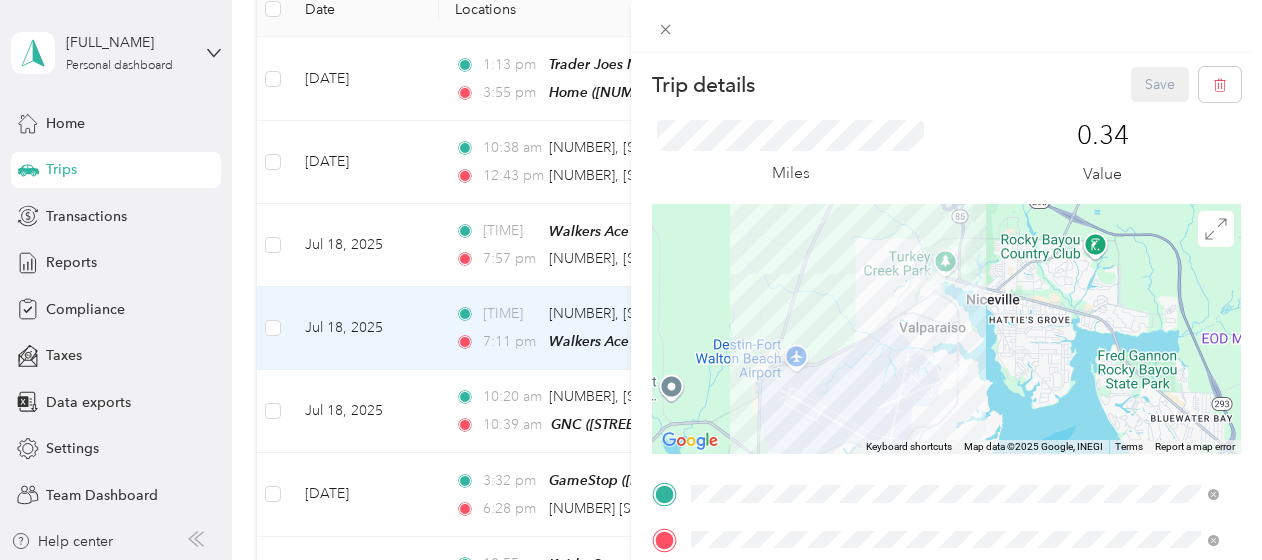 click on "Trip details Save This trip cannot be edited because it is either under review, approved, or paid. Contact your Team Manager to edit it. Miles [NUMBER] Value  ← Move left → Move right ↑ Move up ↓ Move down + Zoom in - Zoom out Home Jump left by 75% End Jump right by 75% Page Up Jump up by 75% Page Down Jump down by 75% Keyboard shortcuts Map Data Map data ©[YEAR]Google, INEGI Map data ©[YEAR]Google, INEGI 2 km  Click to toggle between metric and imperial units Terms Report a map error TO Add photo" at bounding box center (631, 280) 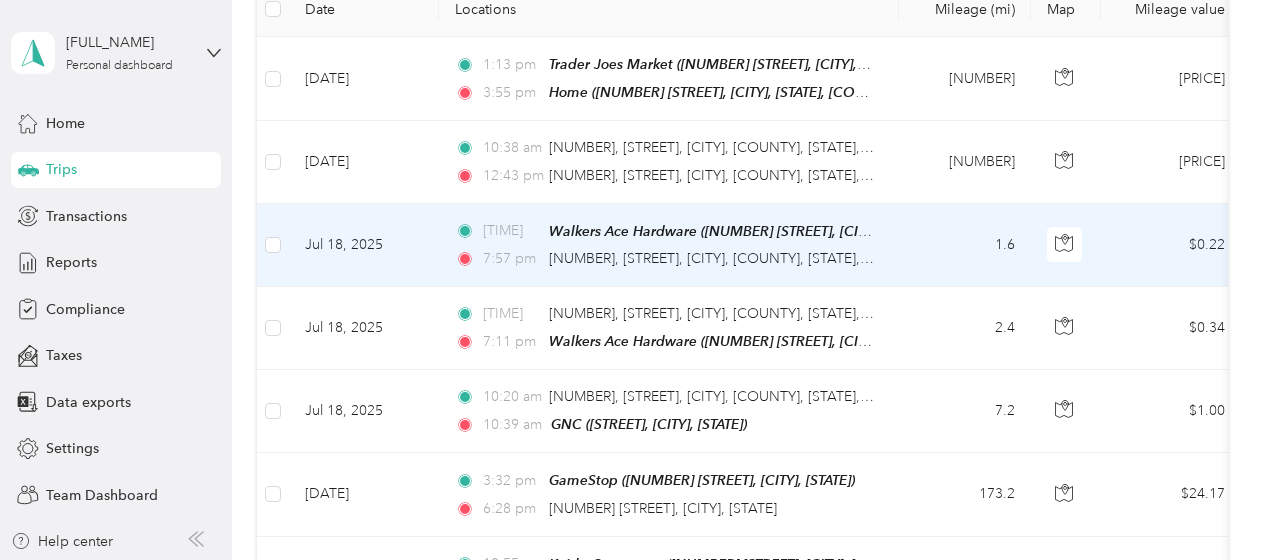click on "Jul 18, 2025" at bounding box center (364, 245) 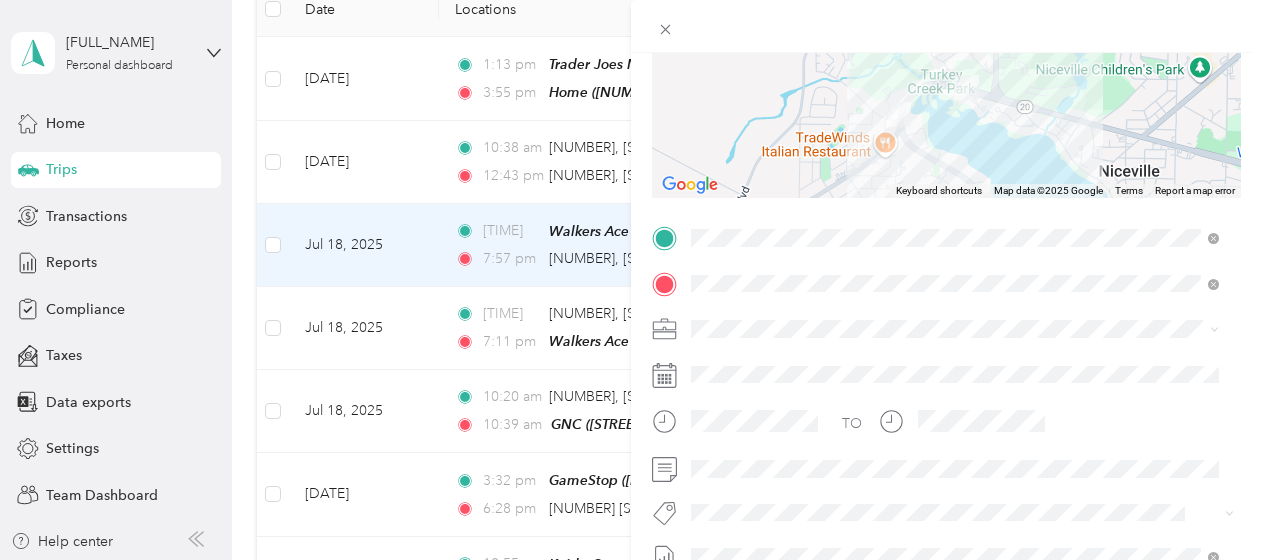 scroll, scrollTop: 300, scrollLeft: 0, axis: vertical 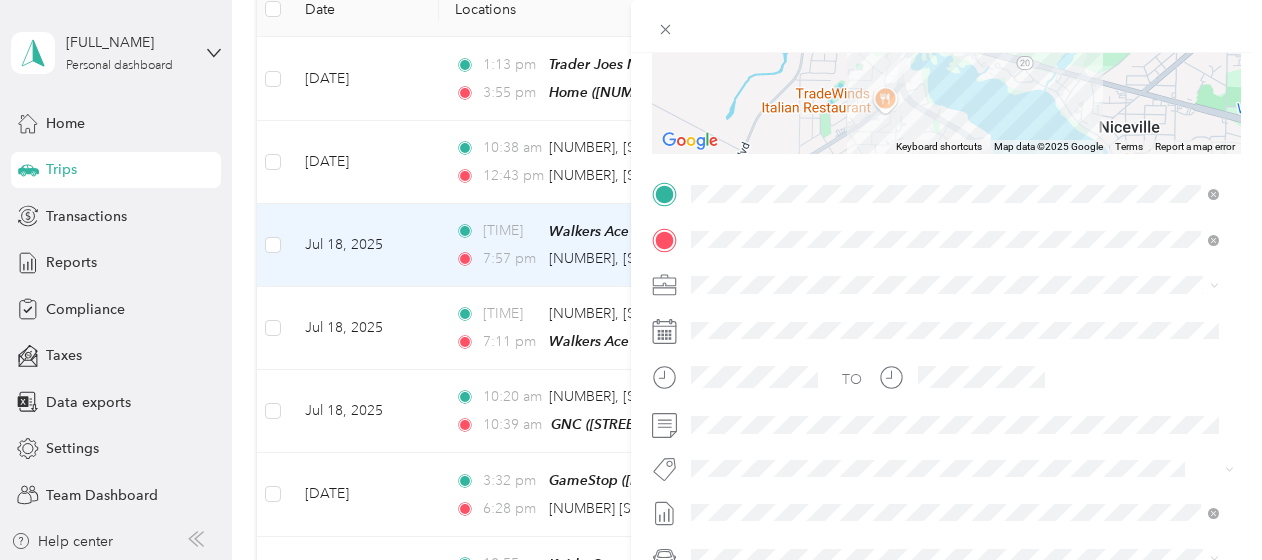 click on "Trip details Save This trip cannot be edited because it is either under review, approved, or paid. Contact your Team Manager to edit it. Miles [NUMBER] Value  ← Move left → Move right ↑ Move up ↓ Move down + Zoom in - Zoom out Home Jump left by 75% End Jump right by 75% Page Up Jump up by 75% Page Down Jump down by 75% Keyboard shortcuts Map Data Map data ©[YEAR]Google Map data ©[YEAR]Google 500 m  Click to toggle between metric and imperial units Terms Report a map error TO Add photo" at bounding box center [631, 280] 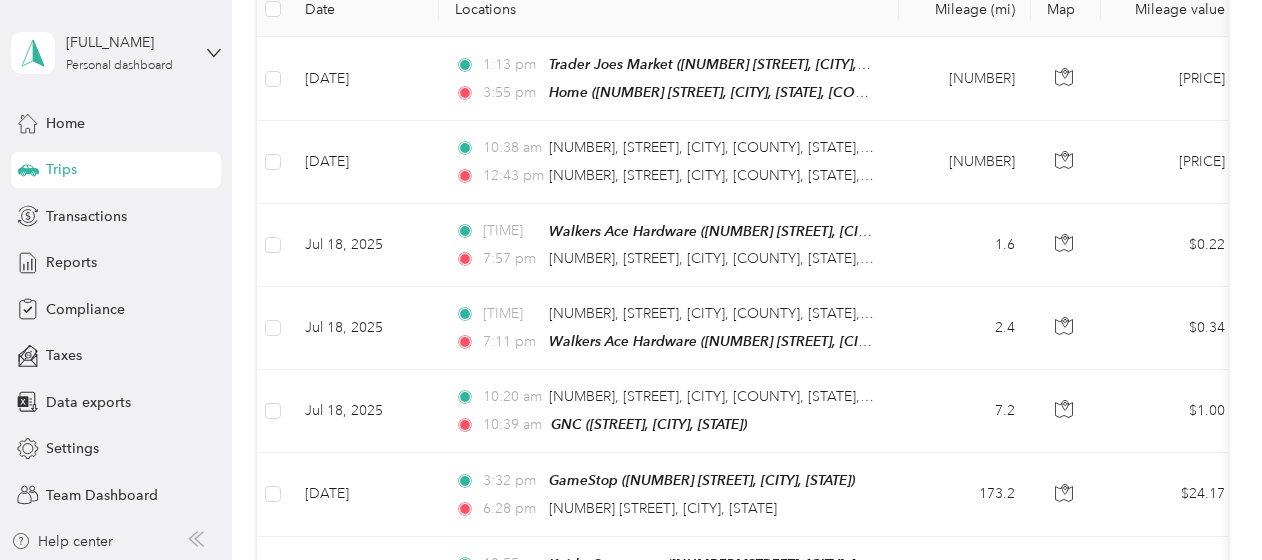 click on "[DATE]" at bounding box center (364, 162) 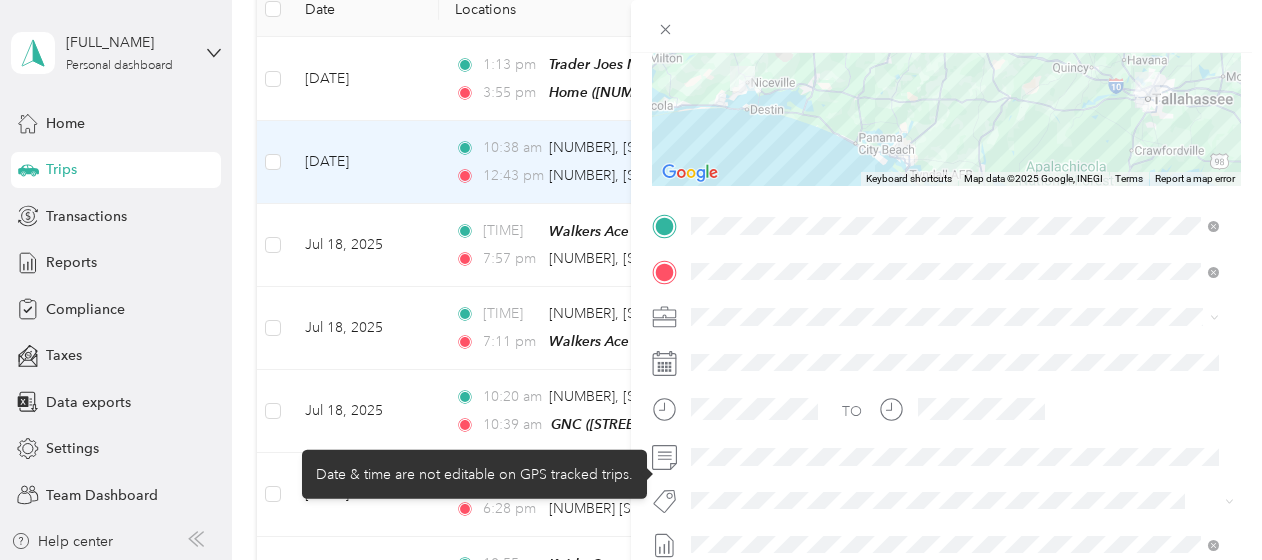 scroll, scrollTop: 300, scrollLeft: 0, axis: vertical 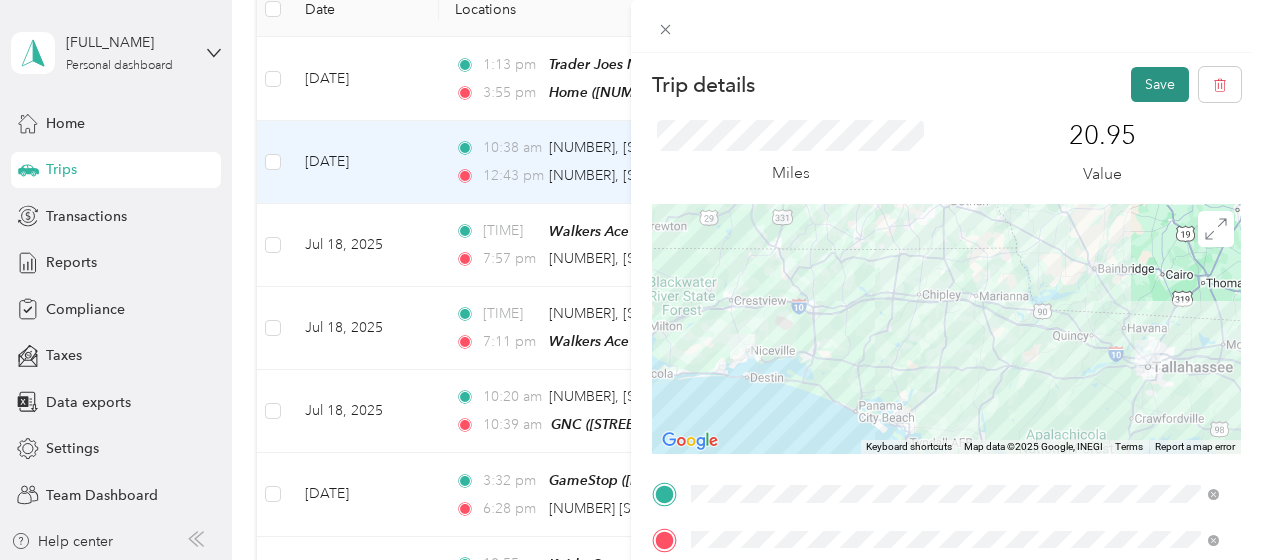 click on "Save" at bounding box center [1160, 84] 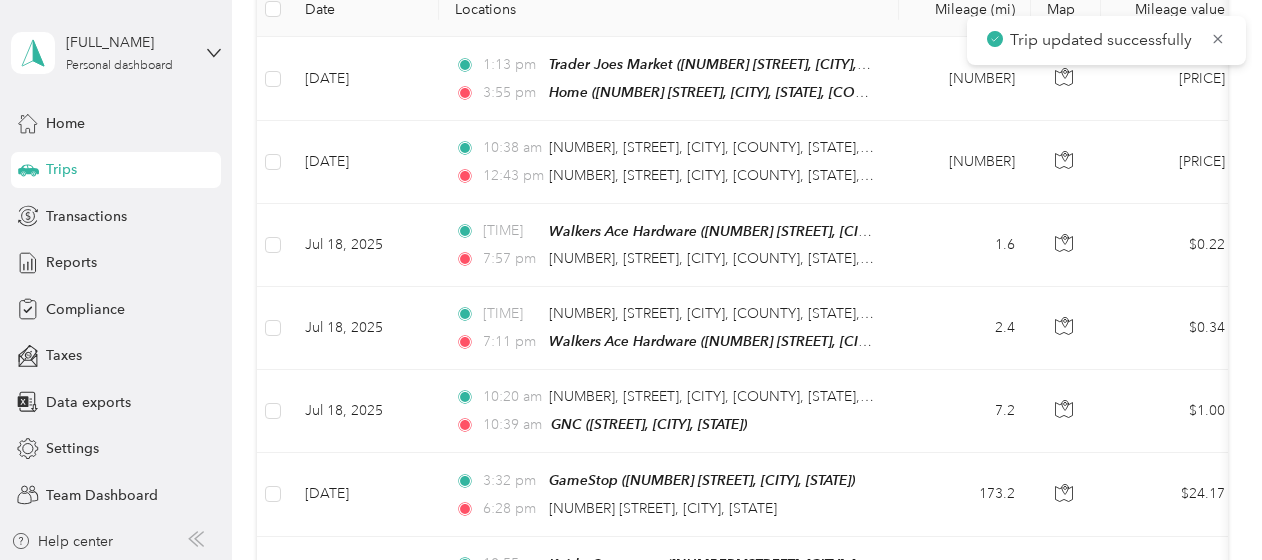 click on "Trip details Save This trip cannot be edited because it is either under review, approved, or paid. Contact your Team Manager to edit it. Miles [NUMBER] Value  ← Move left → Move right ↑ Move up ↓ Move down + Zoom in - Zoom out Home Jump left by 75% End Jump right by 75% Page Up Jump up by 75% Page Down Jump down by 75% Keyboard shortcuts Map Data Map data ©[YEAR]Google, INEGI Map data ©[YEAR]Google, INEGI 20 km  Click to toggle between metric and imperial units Terms Report a map error TO Add photo" at bounding box center [1509, 280] 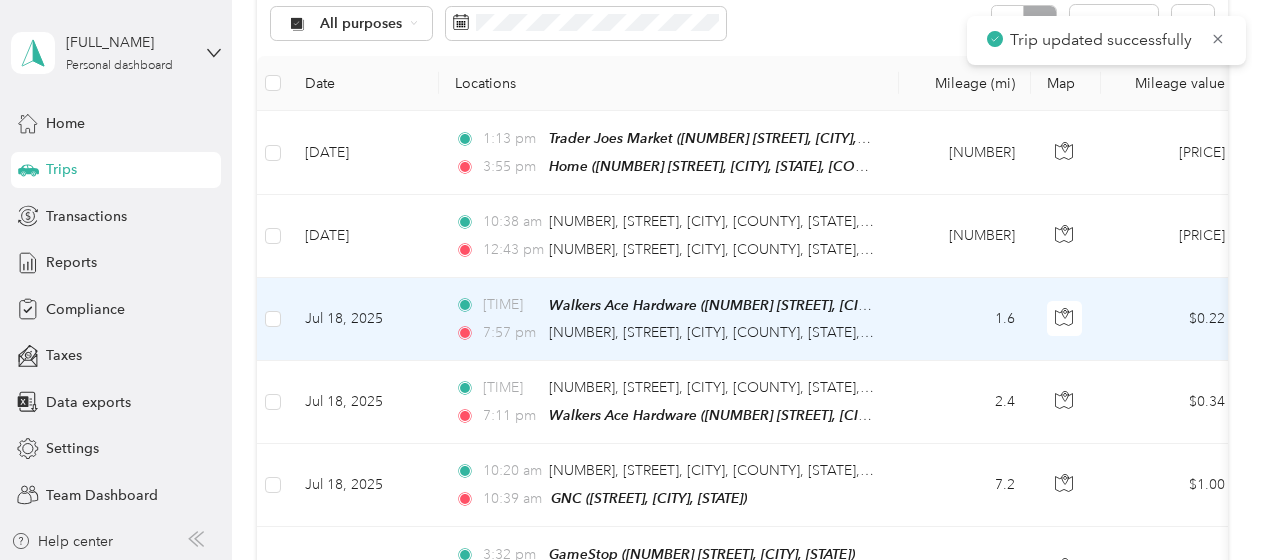 scroll, scrollTop: 200, scrollLeft: 0, axis: vertical 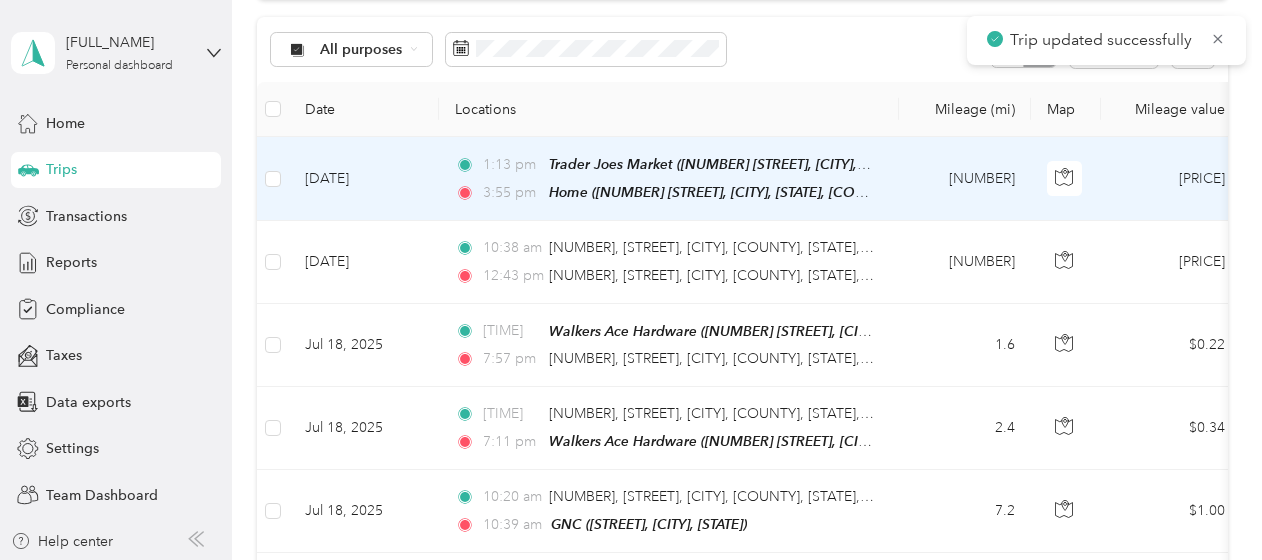 click on "[DATE]" at bounding box center (364, 179) 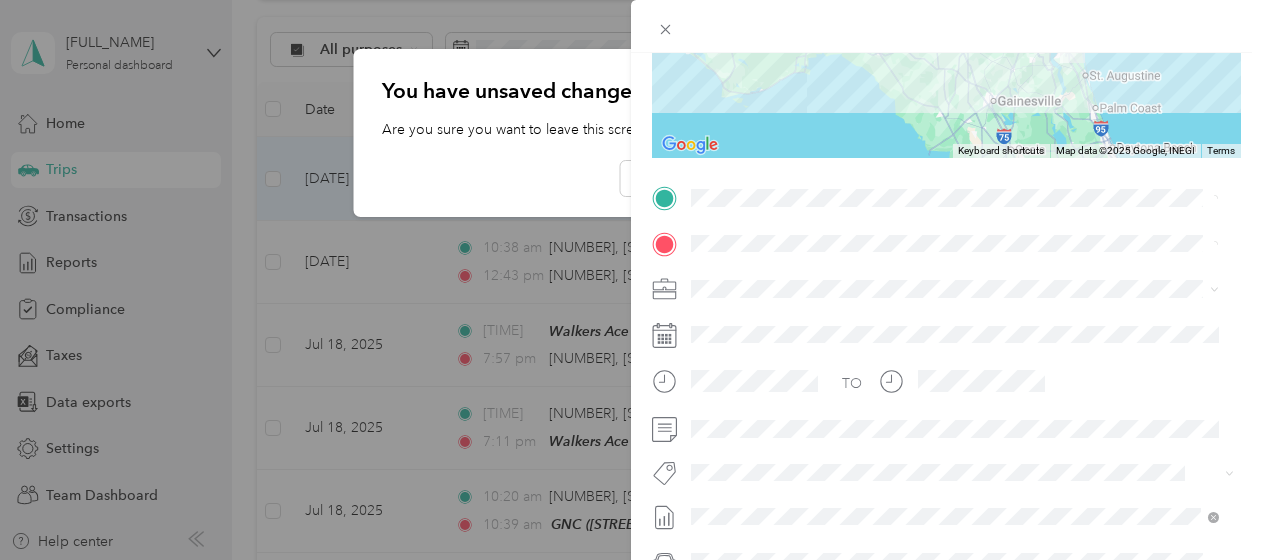 scroll, scrollTop: 300, scrollLeft: 0, axis: vertical 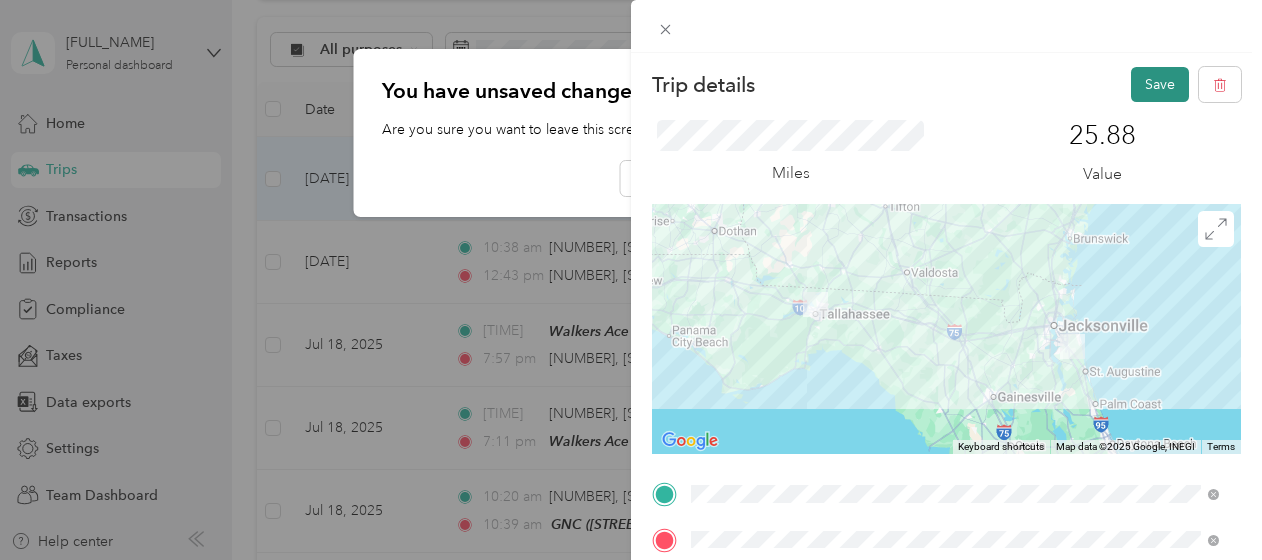 click on "Save" at bounding box center [1160, 84] 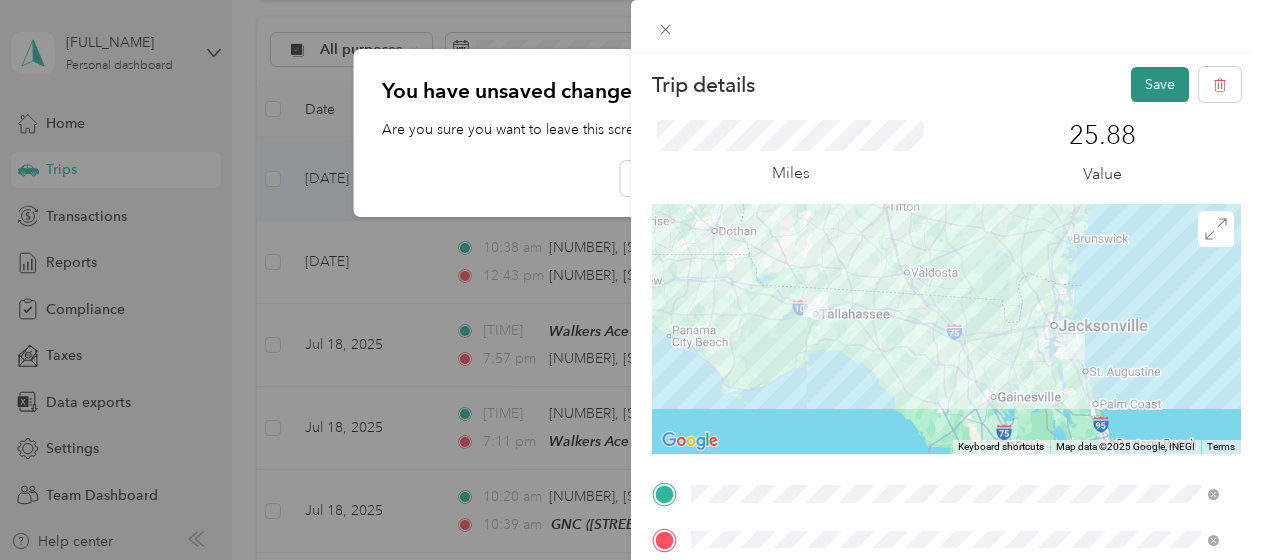 click on "Save" at bounding box center (1160, 84) 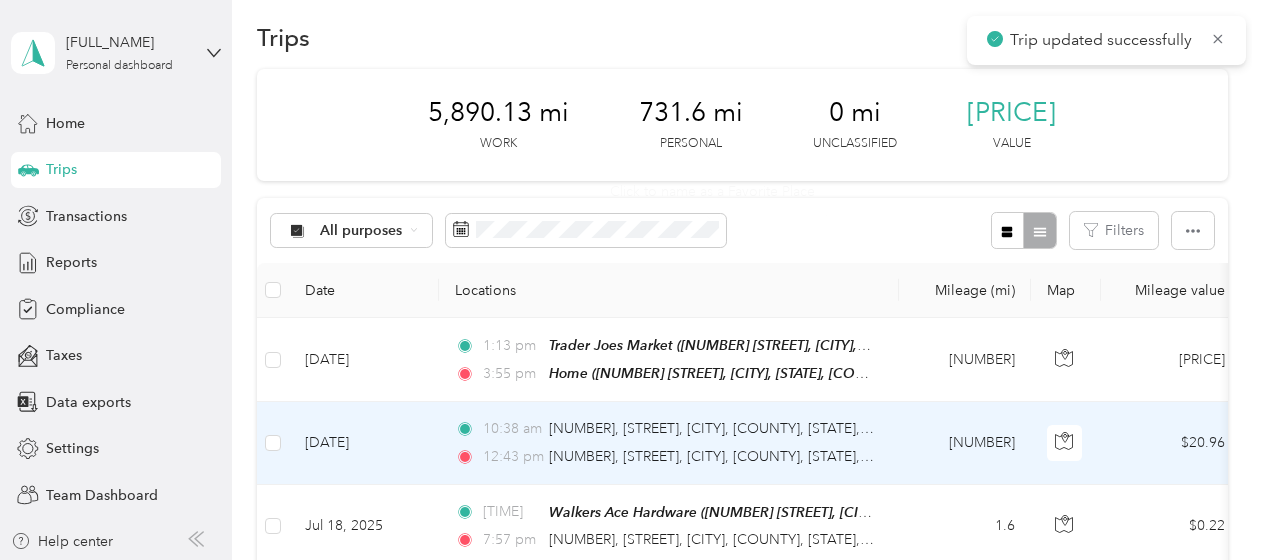 scroll, scrollTop: 0, scrollLeft: 0, axis: both 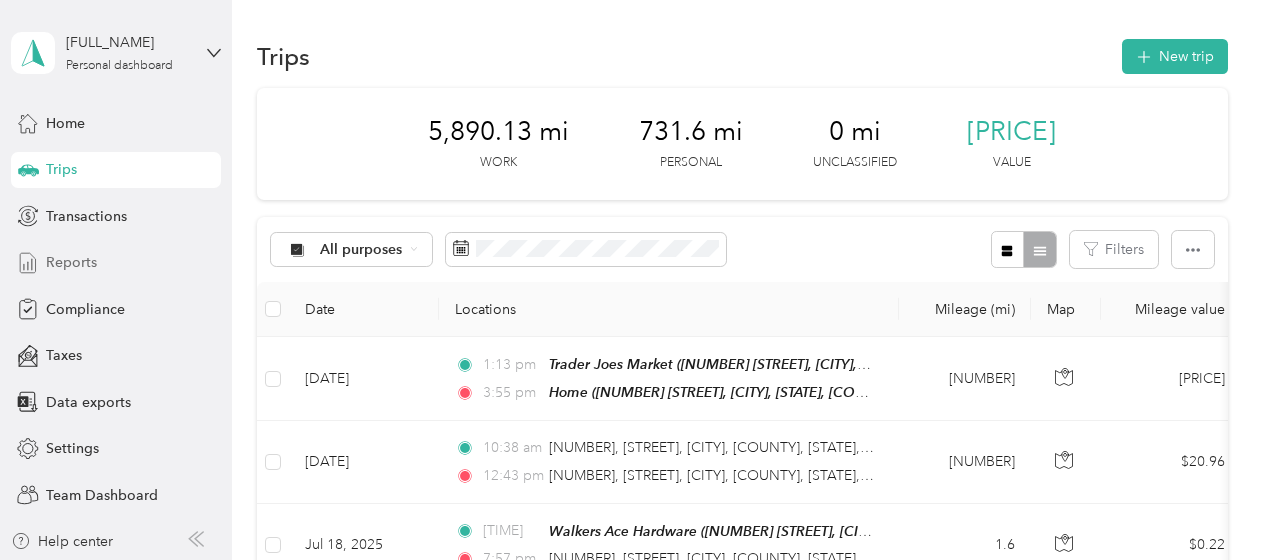 click on "Reports" at bounding box center [116, 263] 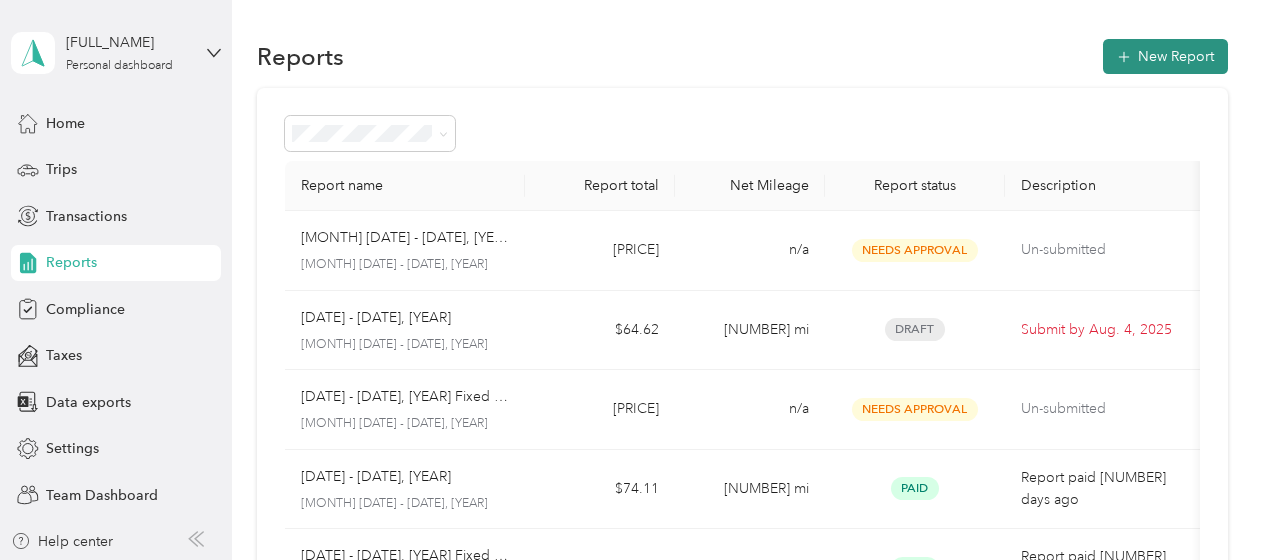 click on "New Report" at bounding box center (1165, 56) 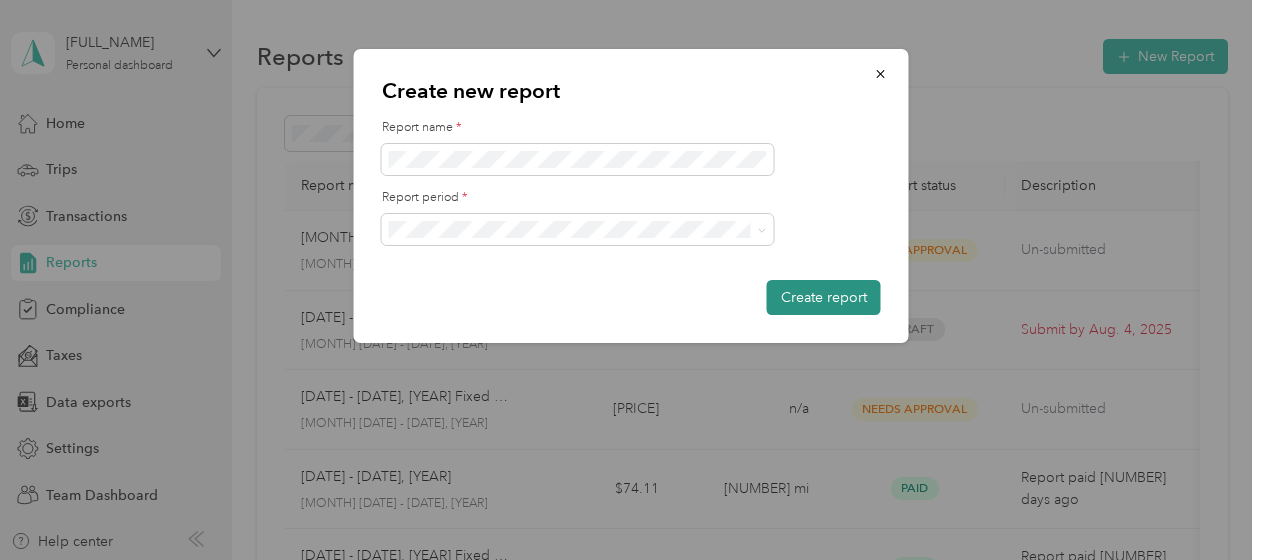 click on "Create report" at bounding box center (824, 297) 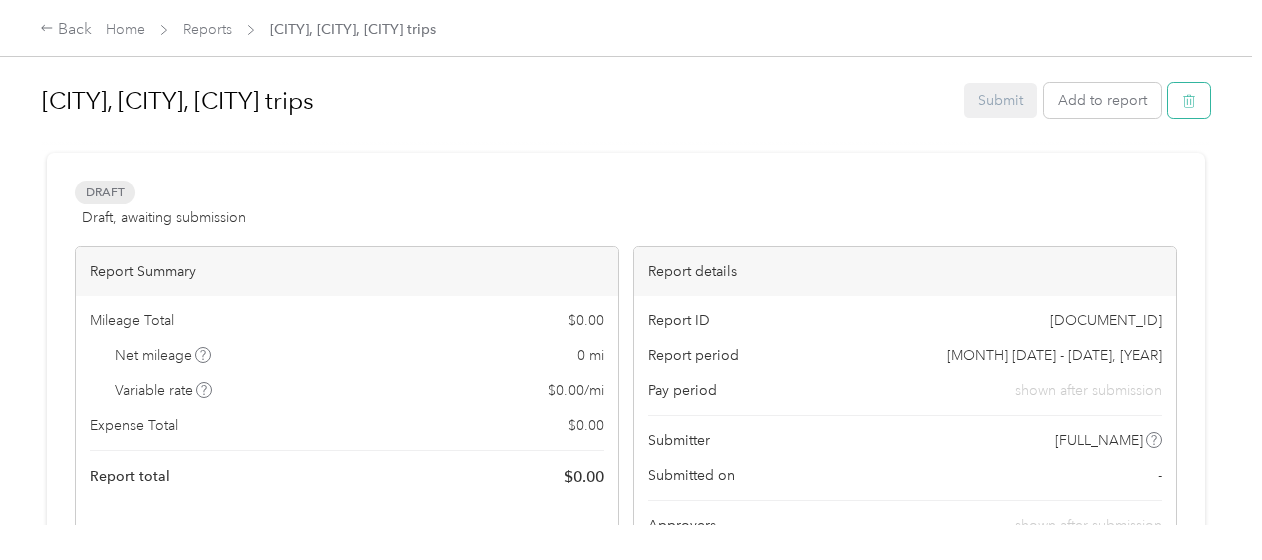 click at bounding box center [1189, 100] 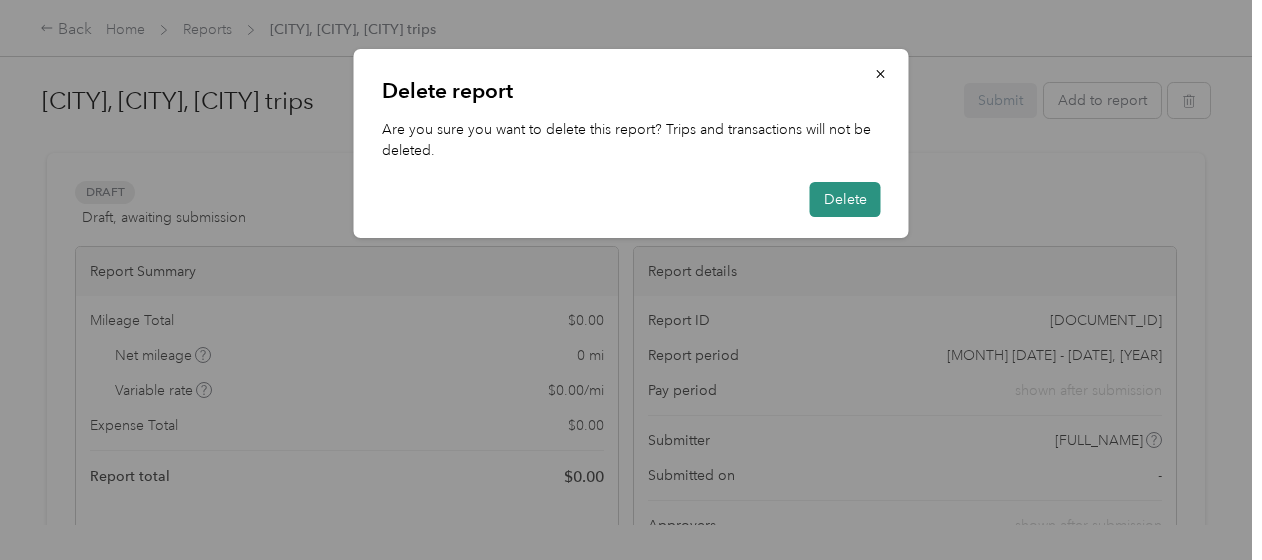 click on "Delete" at bounding box center [845, 199] 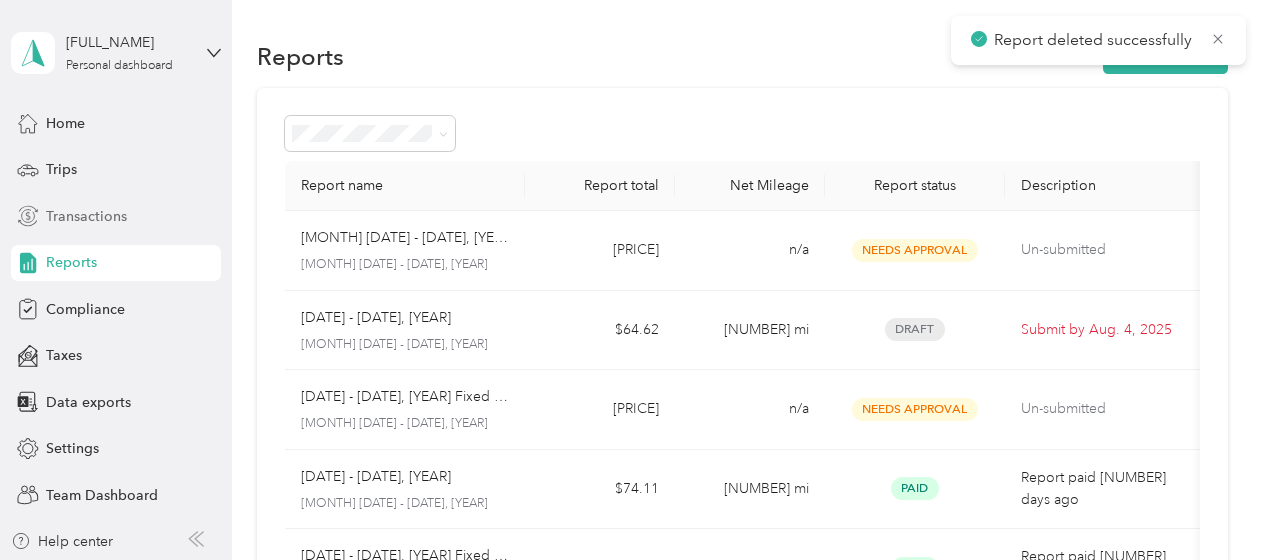 click on "Transactions" at bounding box center (86, 216) 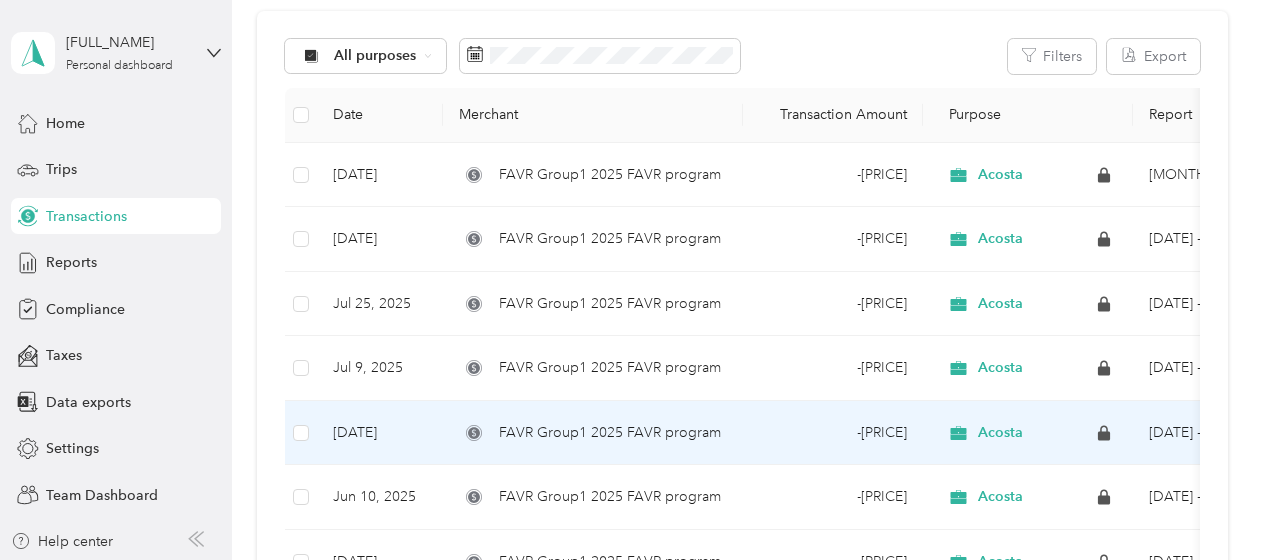 scroll, scrollTop: 100, scrollLeft: 0, axis: vertical 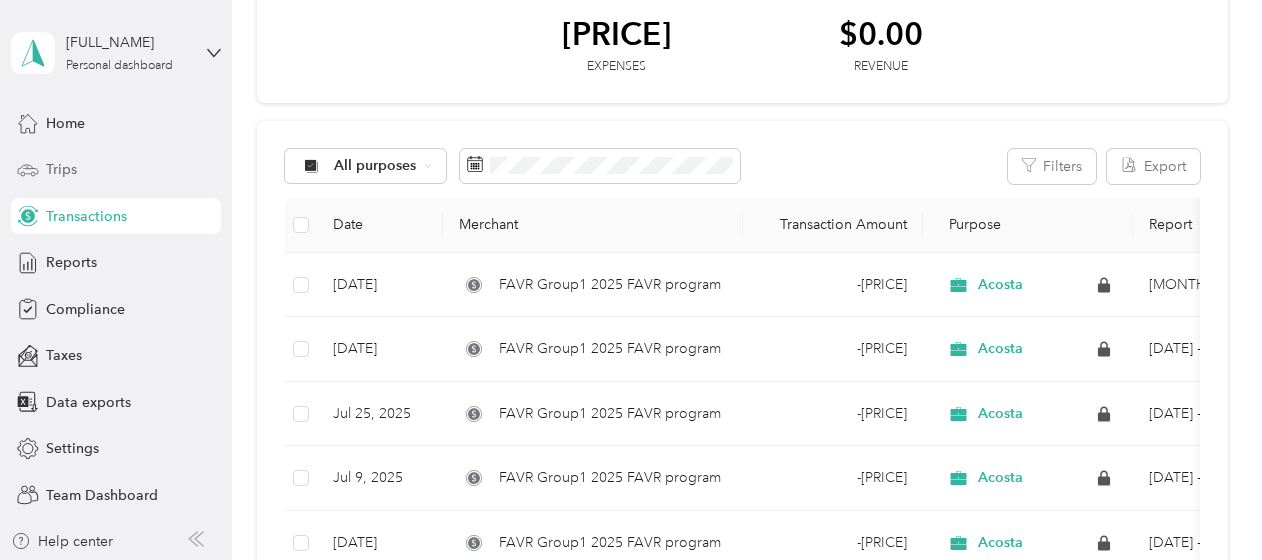 click on "Trips" at bounding box center (61, 169) 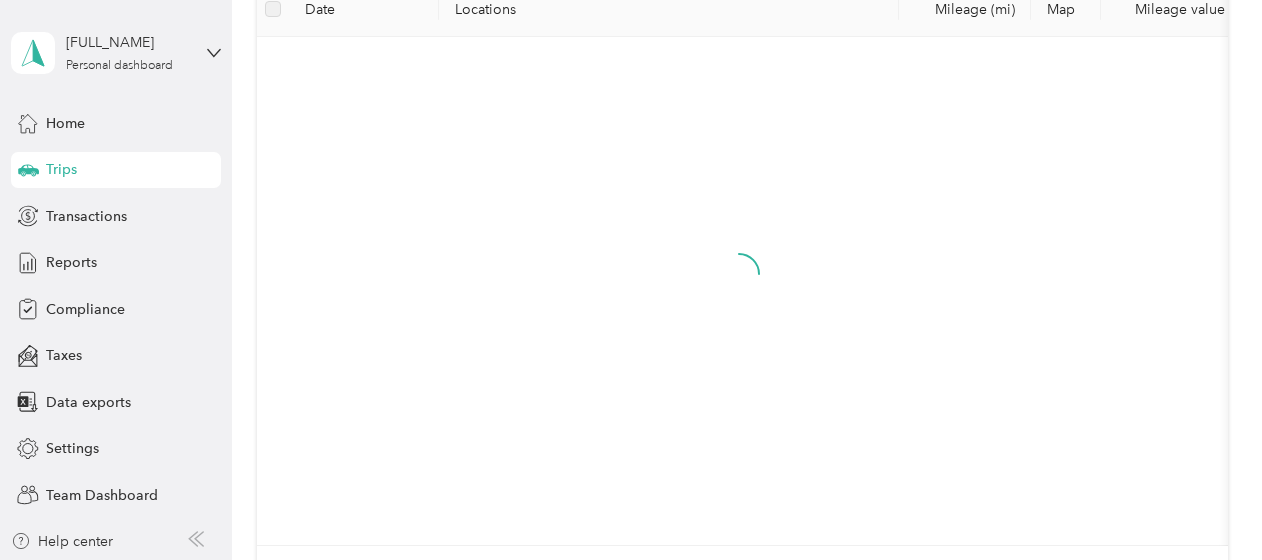 scroll, scrollTop: 200, scrollLeft: 0, axis: vertical 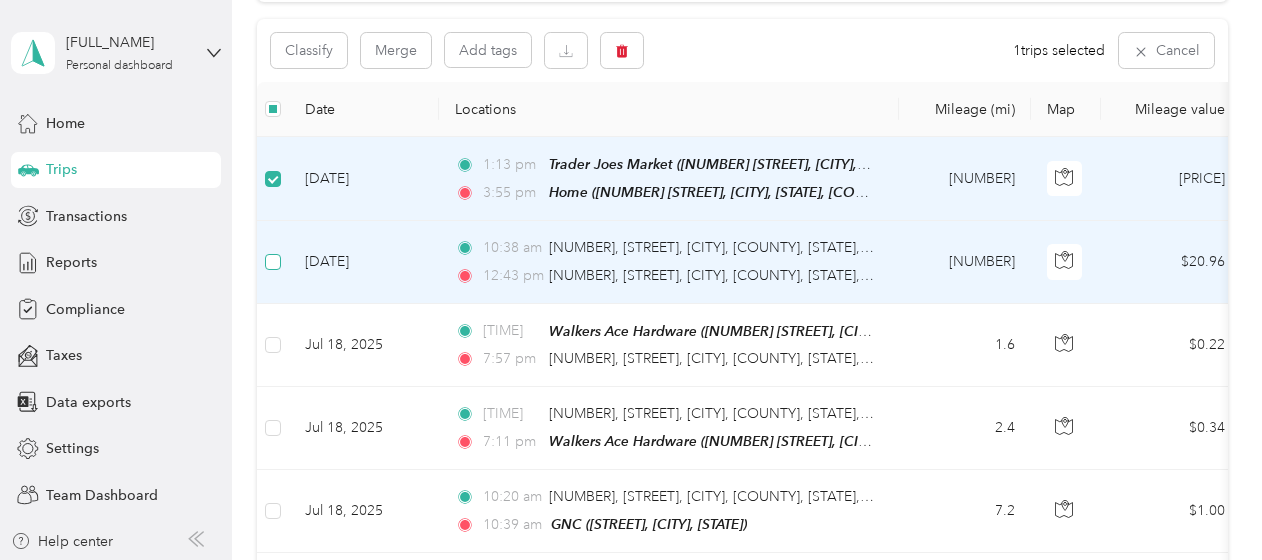 click at bounding box center (273, 262) 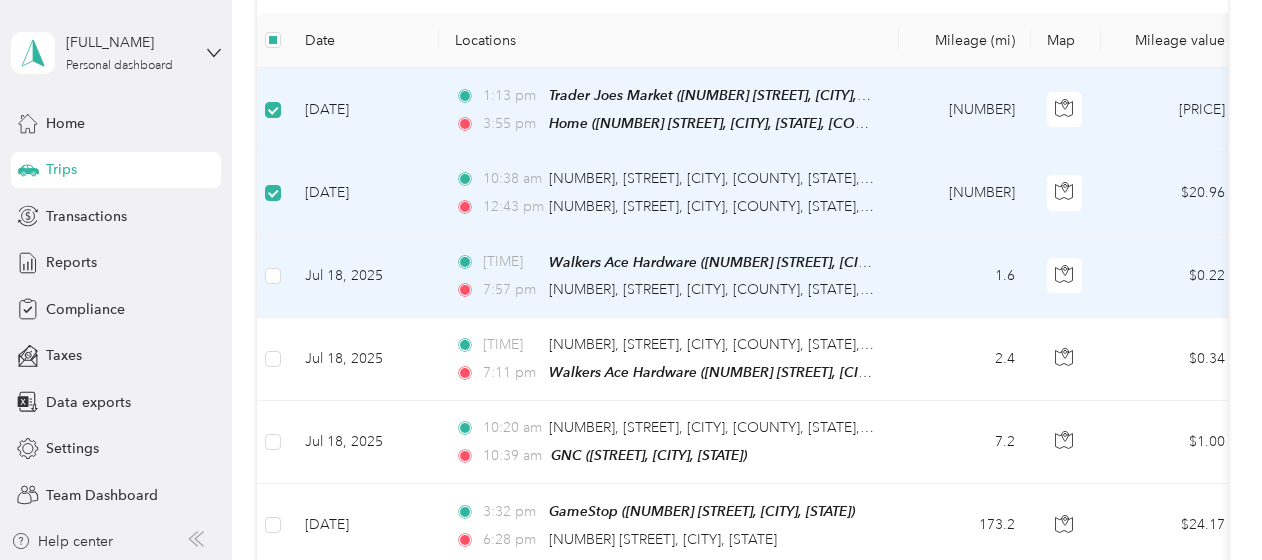 scroll, scrollTop: 298, scrollLeft: 0, axis: vertical 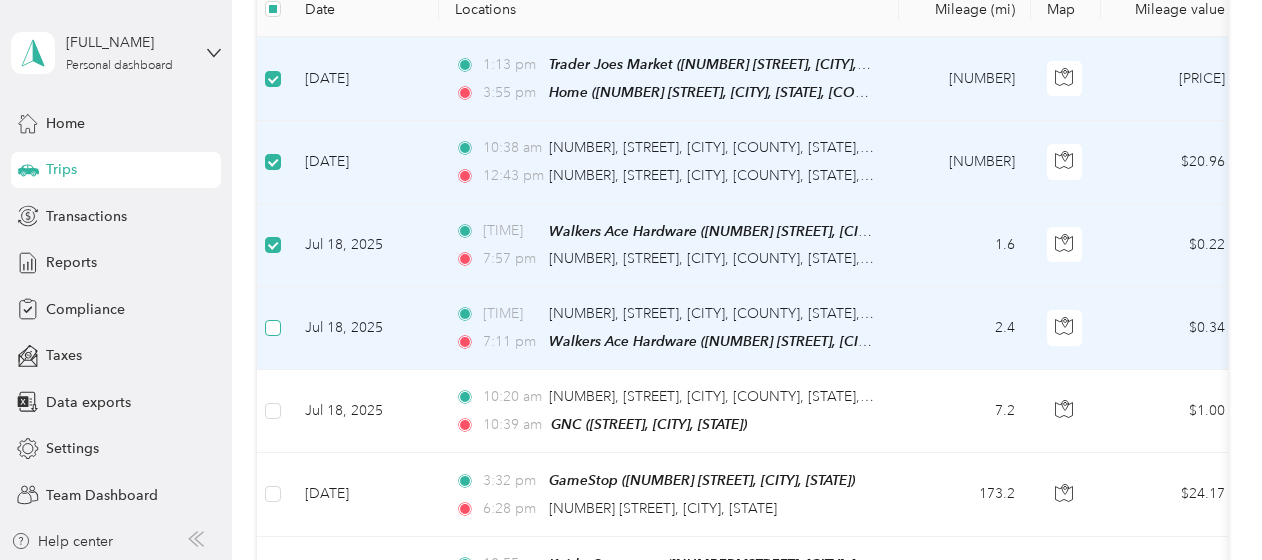 click at bounding box center [273, 328] 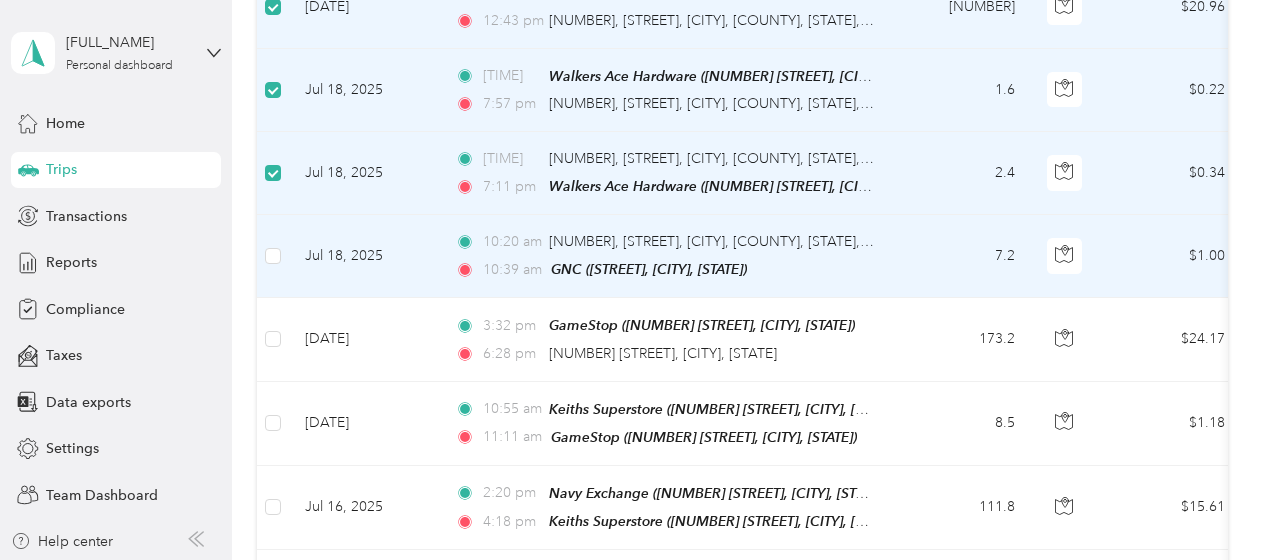 scroll, scrollTop: 498, scrollLeft: 0, axis: vertical 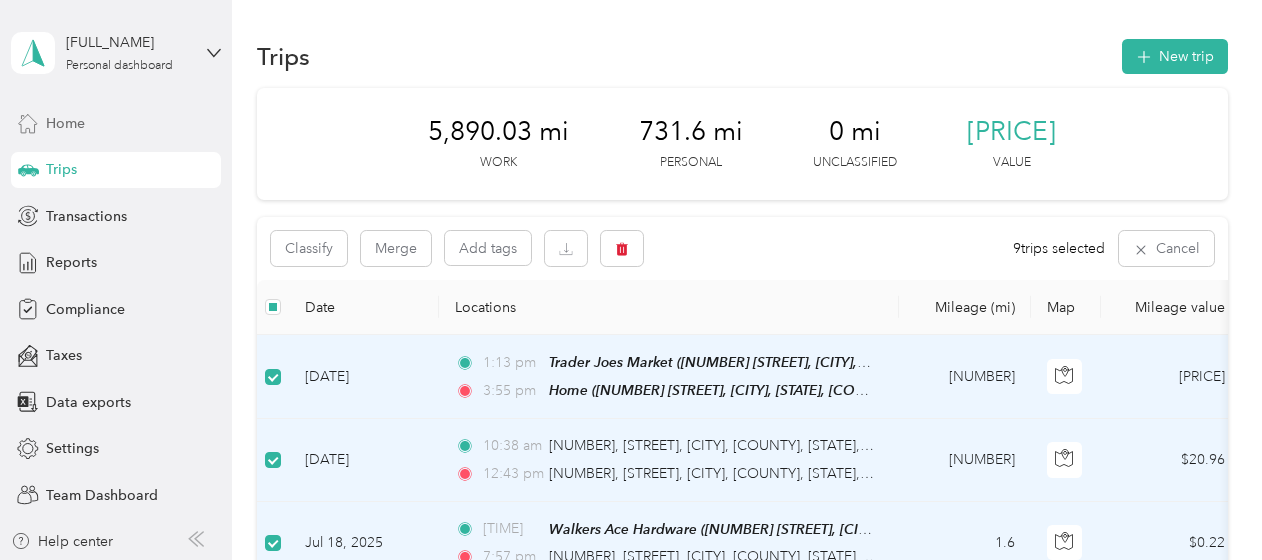 click on "Home" at bounding box center [116, 123] 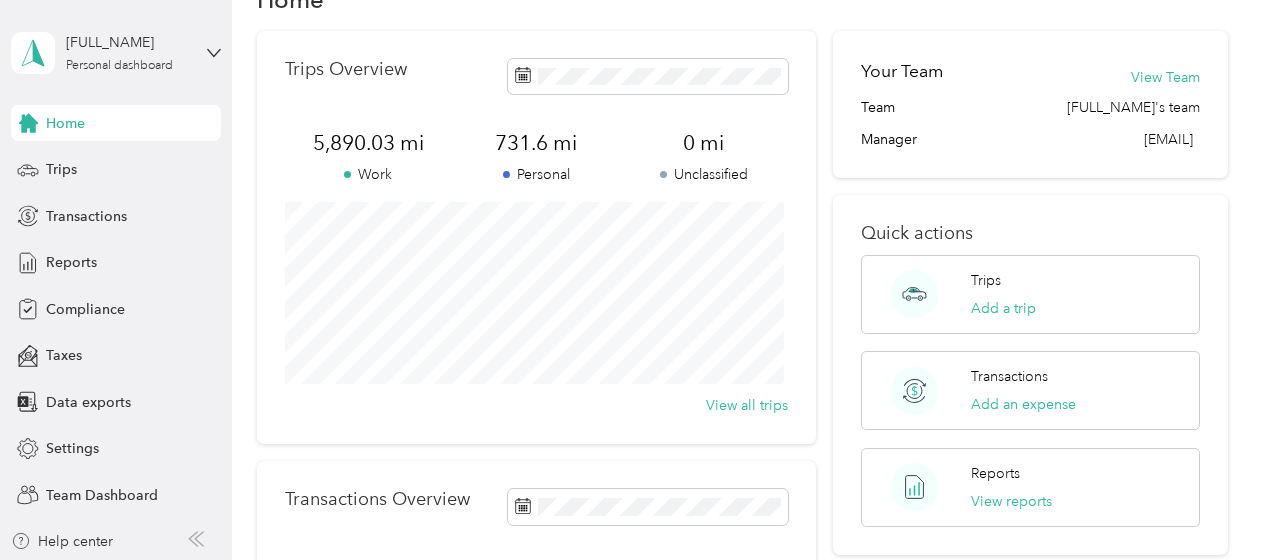 scroll, scrollTop: 100, scrollLeft: 0, axis: vertical 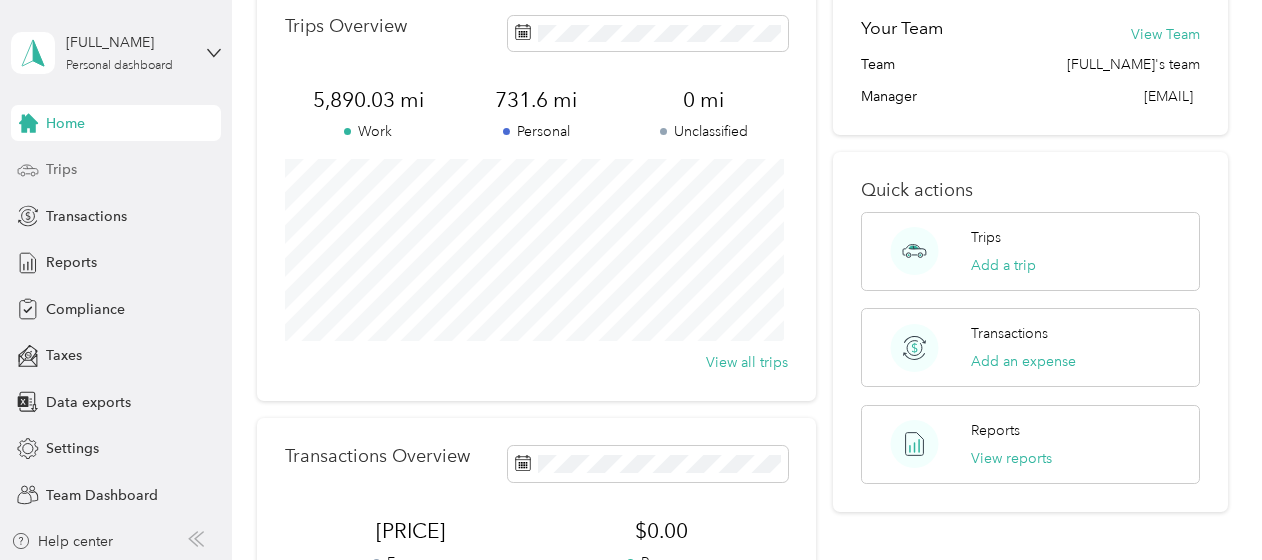 click on "Trips" at bounding box center [61, 169] 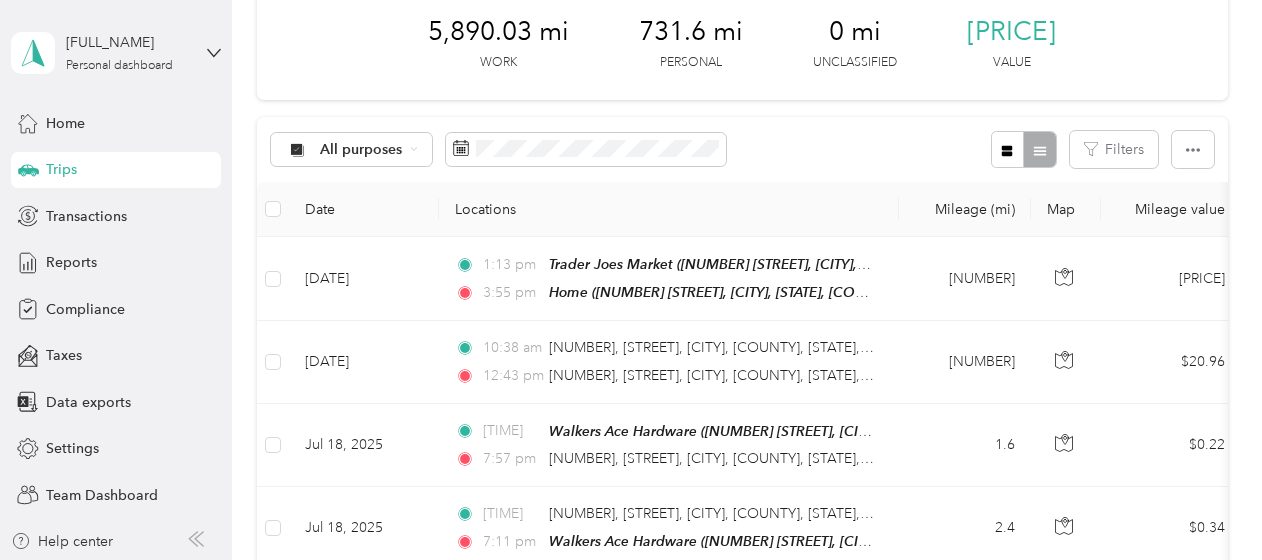 scroll, scrollTop: 0, scrollLeft: 0, axis: both 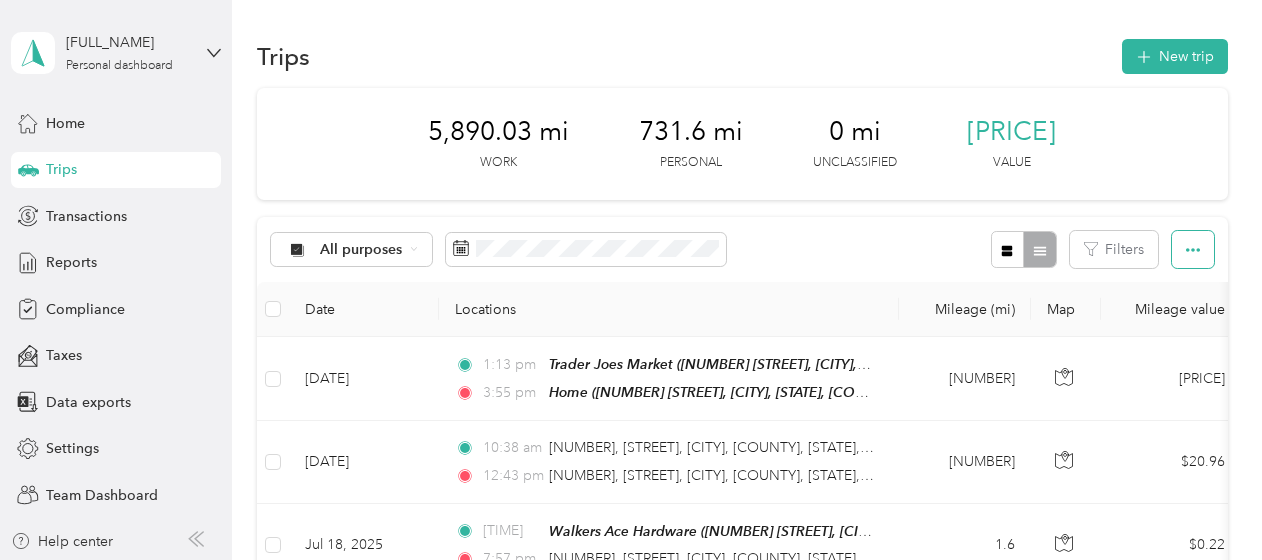click at bounding box center [1193, 249] 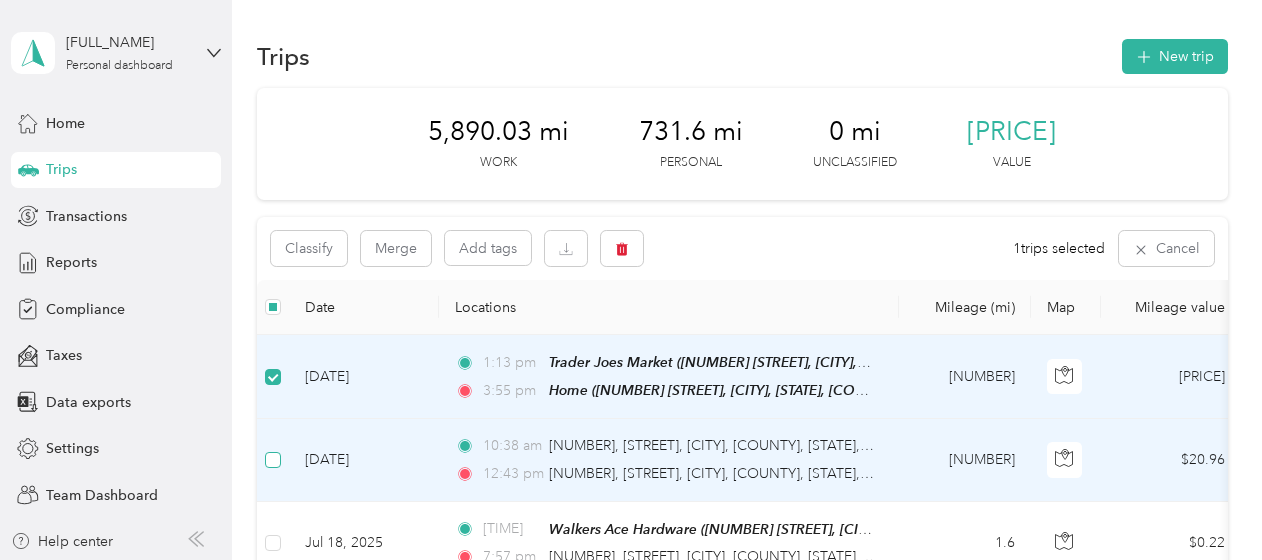 click at bounding box center (273, 460) 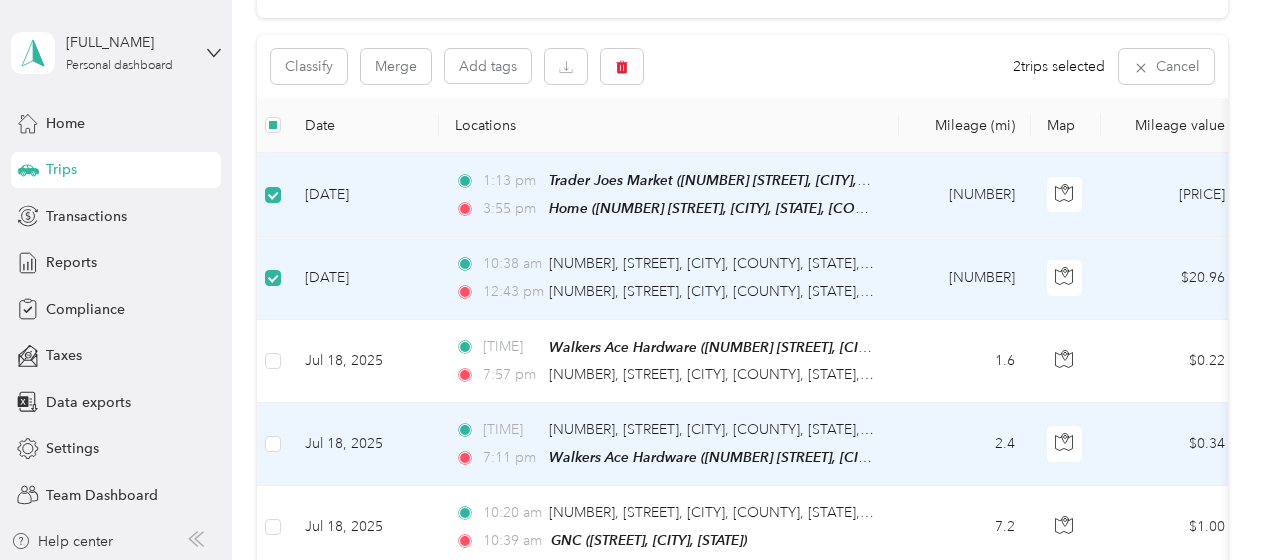 scroll, scrollTop: 200, scrollLeft: 0, axis: vertical 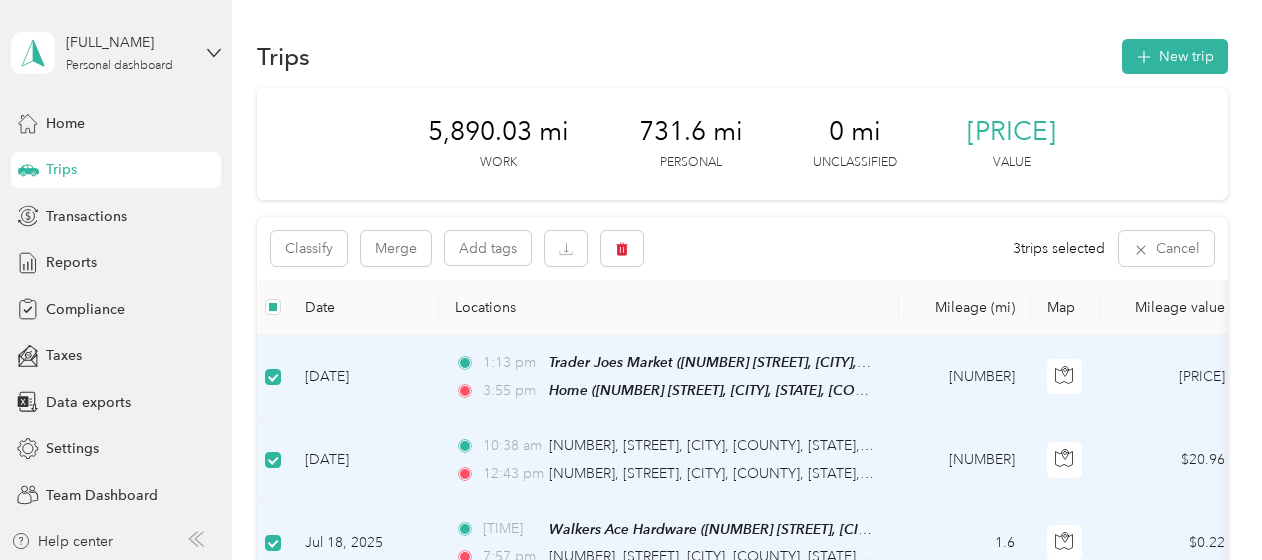 click at bounding box center [273, 377] 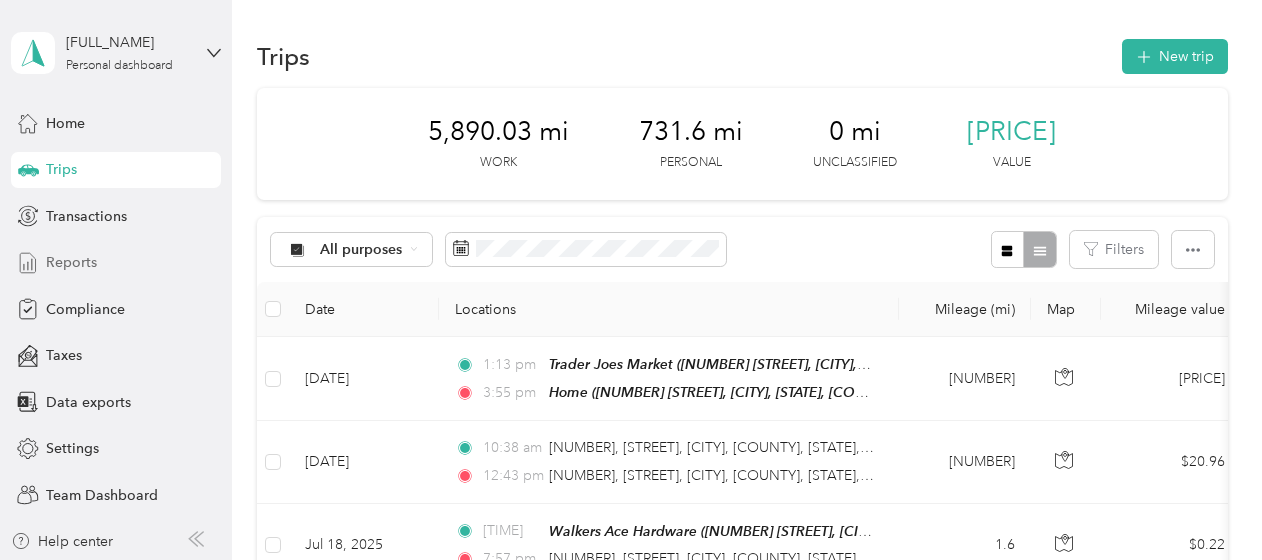 click on "Reports" at bounding box center (116, 263) 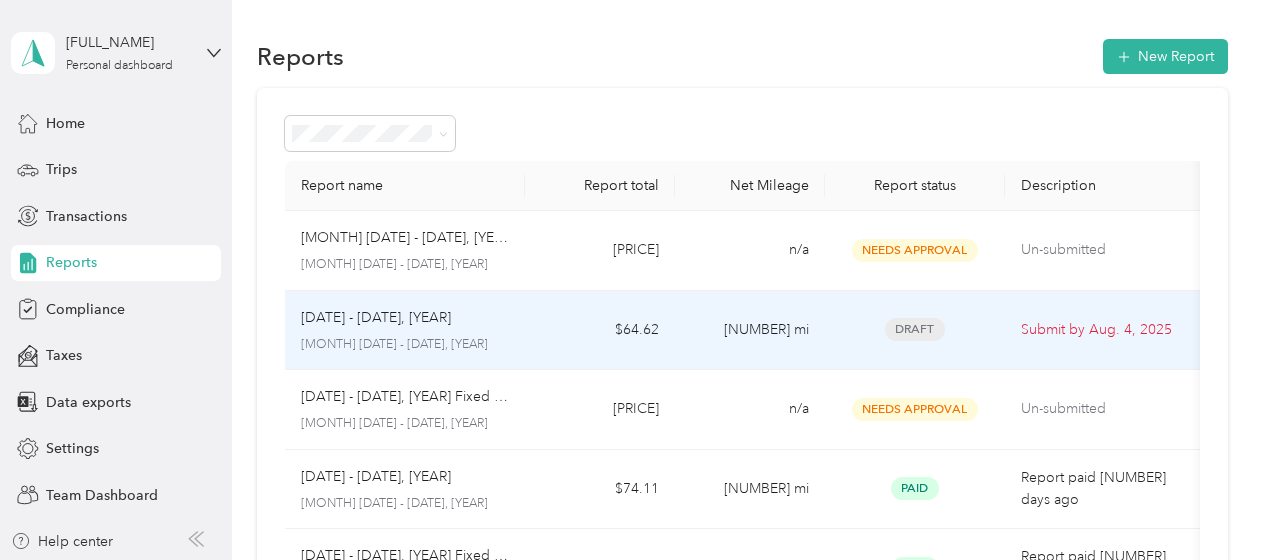 click on "[DATE] - [DATE], [YEAR]" at bounding box center [405, 318] 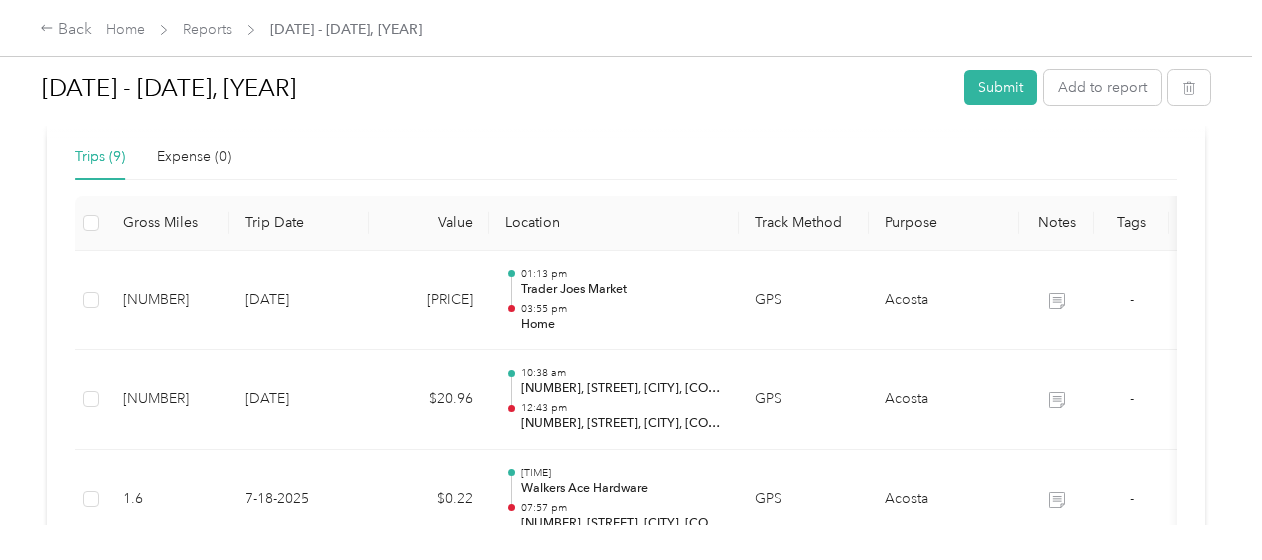 scroll, scrollTop: 500, scrollLeft: 0, axis: vertical 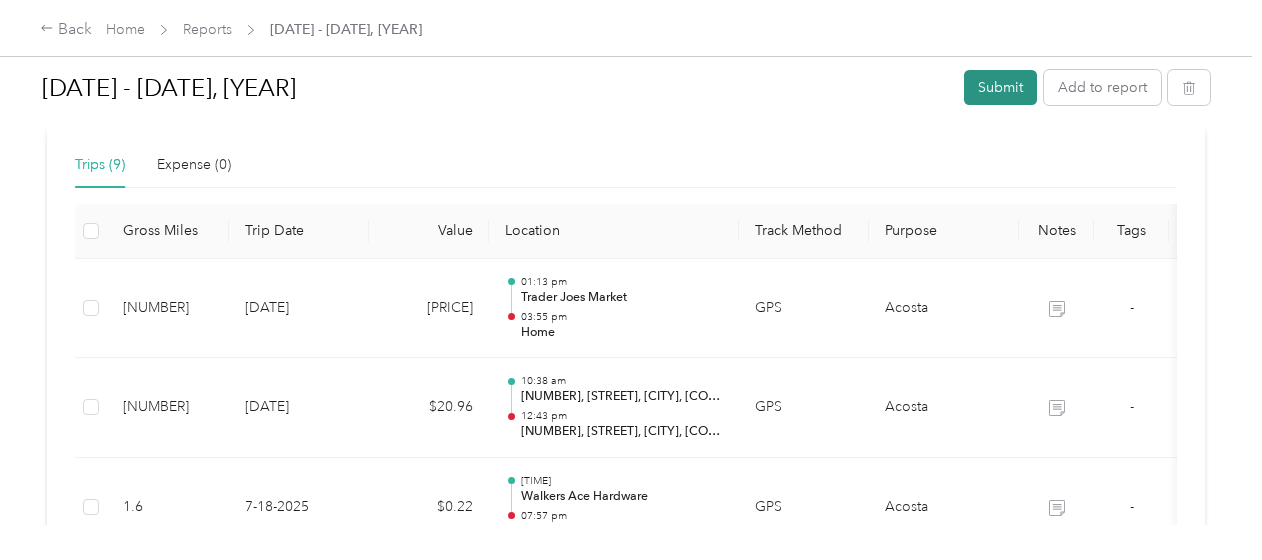 click on "Submit" at bounding box center (1000, 87) 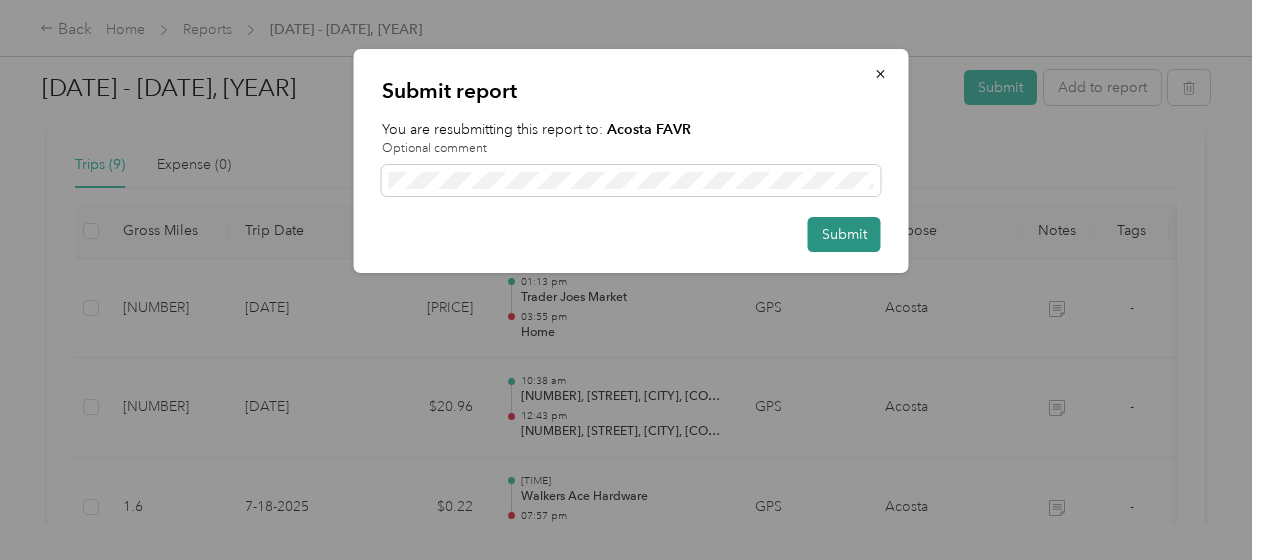 click on "Submit" at bounding box center (844, 234) 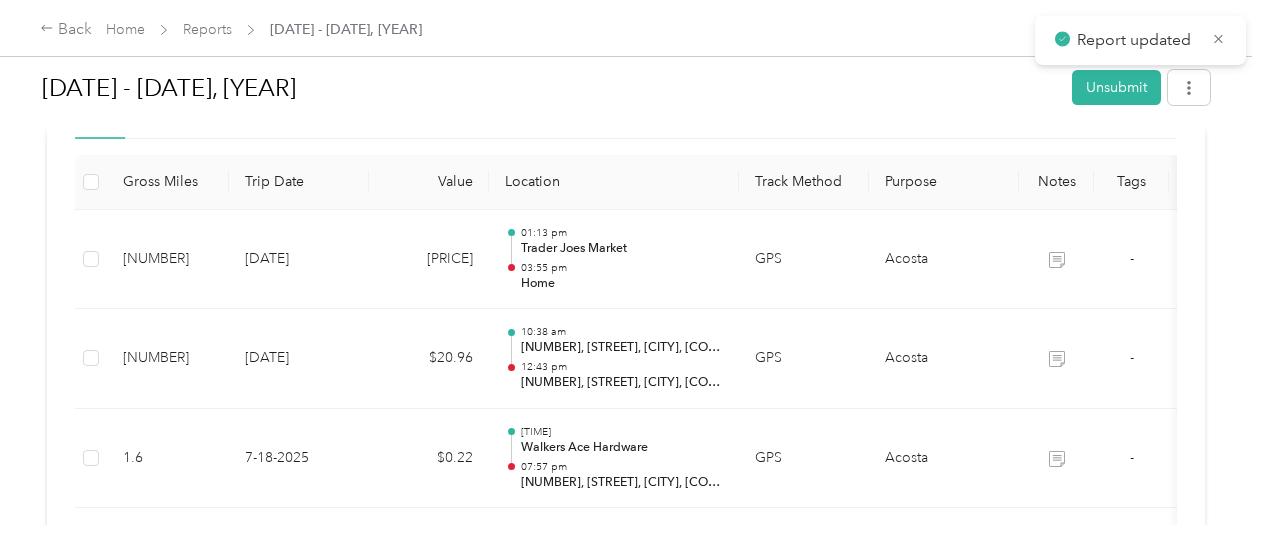 scroll, scrollTop: 450, scrollLeft: 0, axis: vertical 